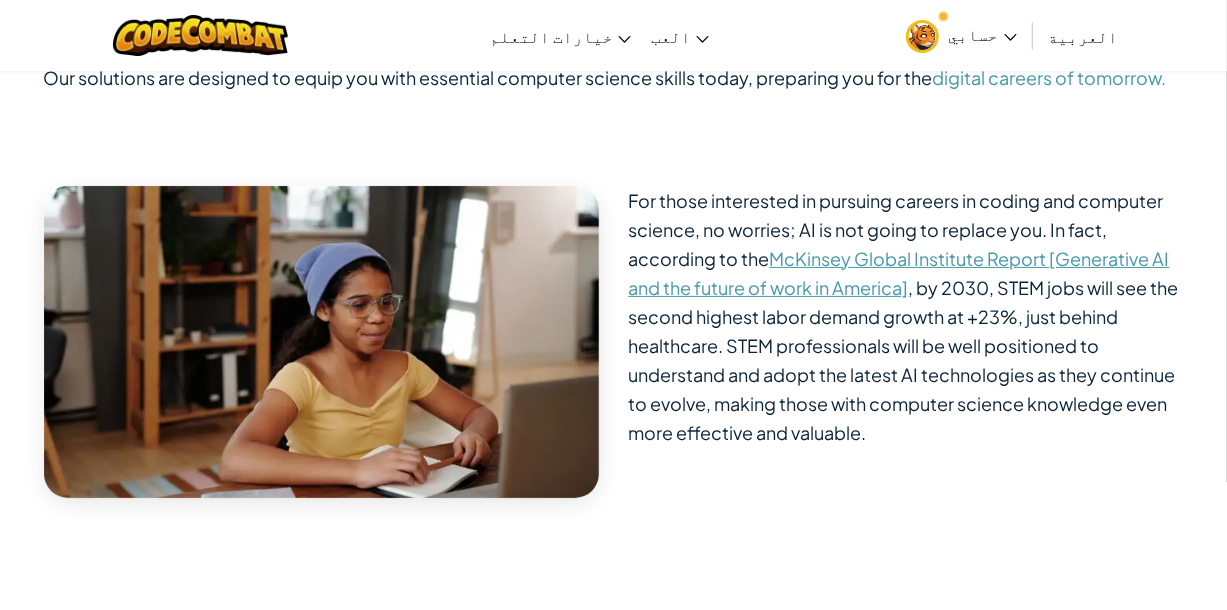 scroll, scrollTop: 0, scrollLeft: 0, axis: both 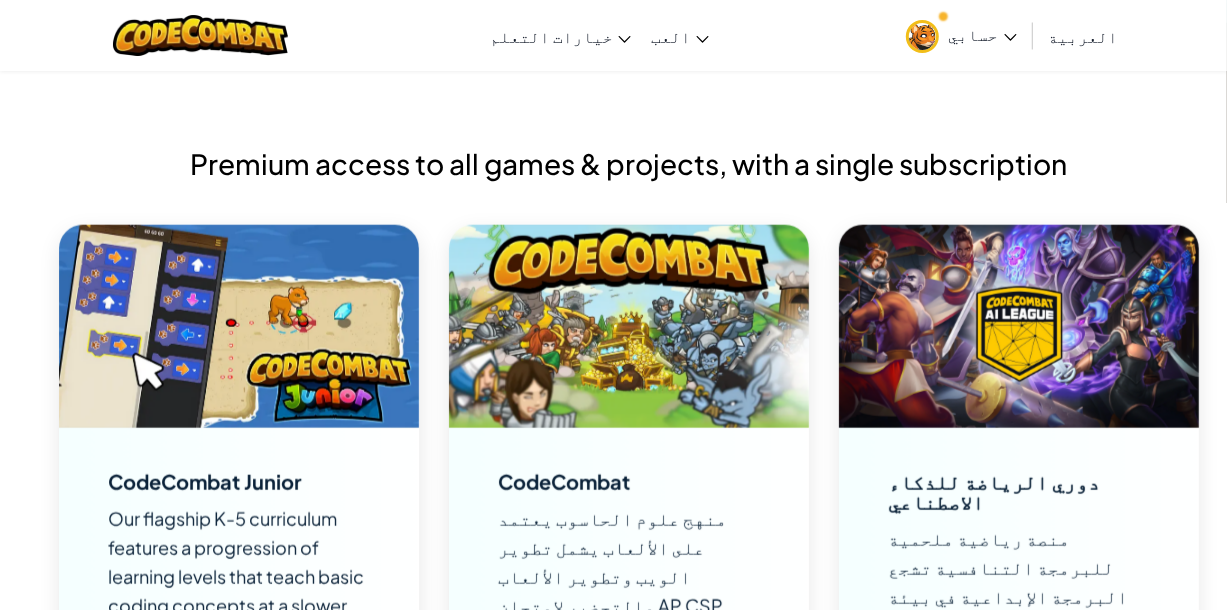 click on "Premium access to all games & projects, with a single subscription
CodeCombat Junior
Our flagship K-5 curriculum features a progression of learning levels that teach basic coding concepts at a slower pace.
Python
JavaScript
CodeCombat
منهج علوم الحاسوب يعتمد على الألعاب يشمل تطوير الويب وتطوير الألعاب والتحضير لامتحان AP CSP.
Python
JavaScript
C++
دوري الرياضة للذكاء الاصطناعي
منصة رياضية ملحمية للبرمجة التنافسية تشجع البرمجة الإبداعية في بيئة مبنية على اللعب.
Python
JavaScript
C++
عوالم CodeCombat
Lua" at bounding box center [629, 717] 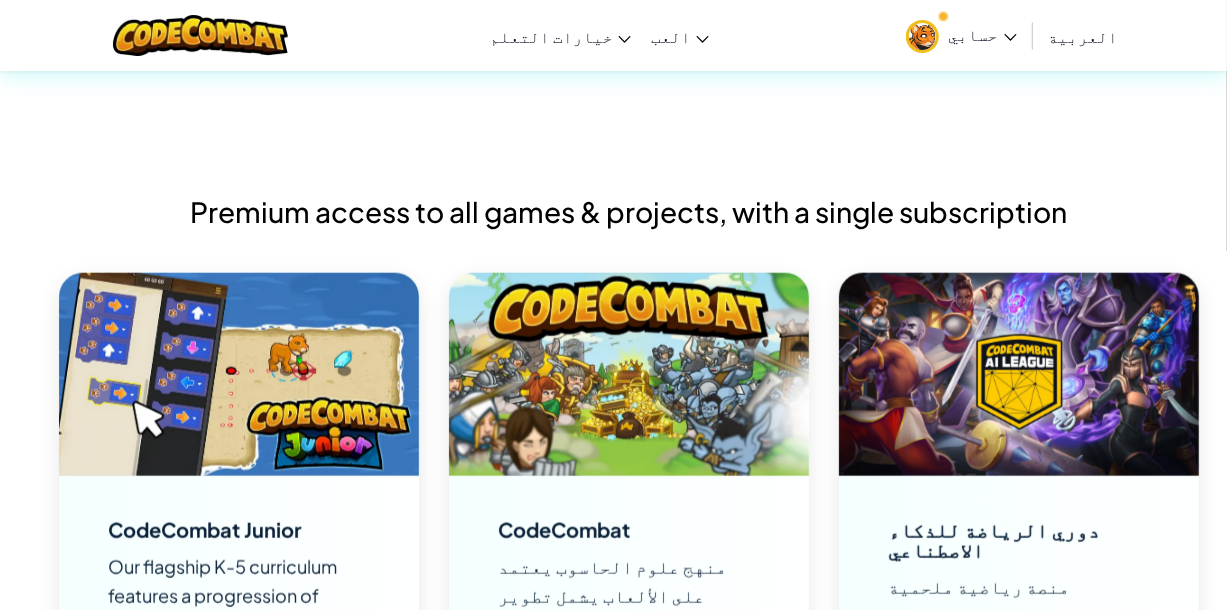 scroll, scrollTop: 1200, scrollLeft: 0, axis: vertical 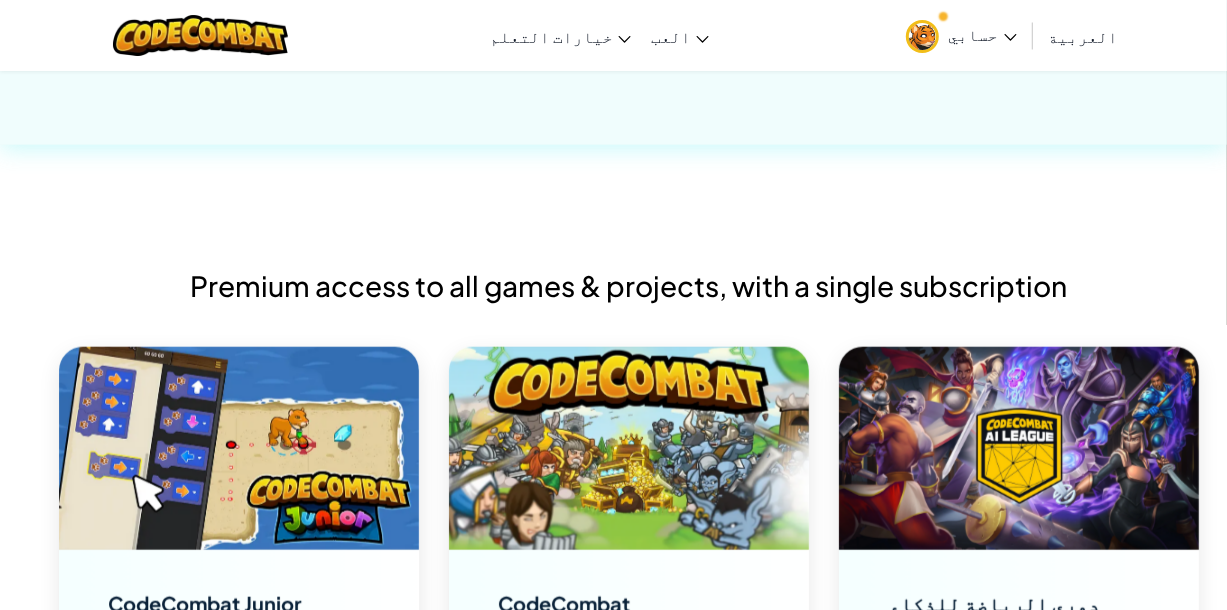 click at bounding box center (629, 448) 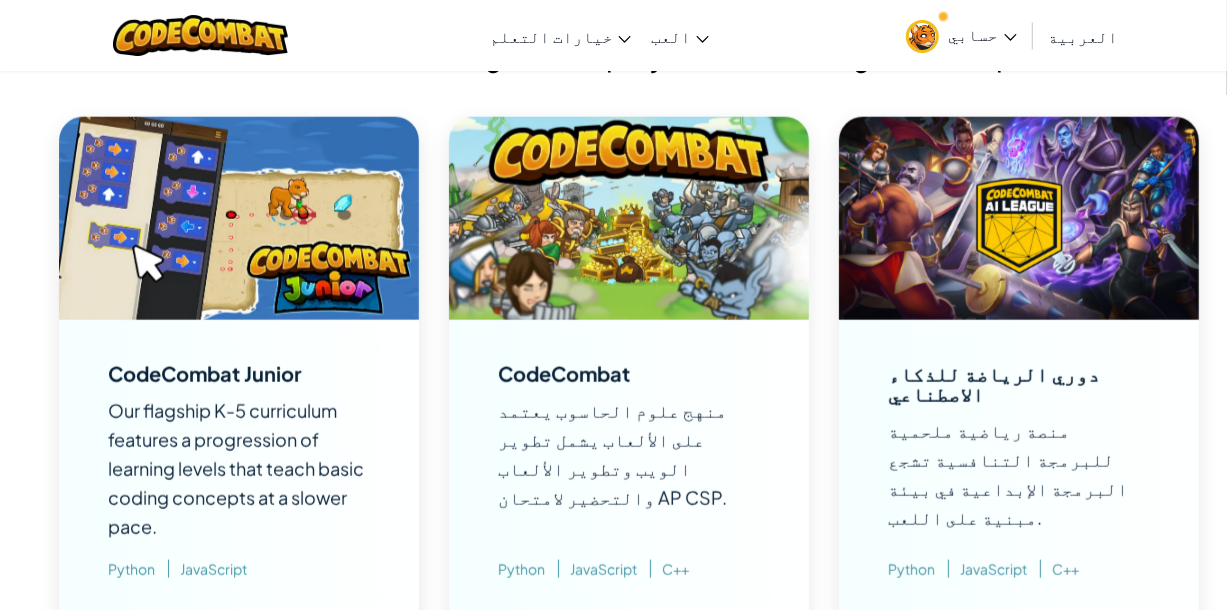 scroll, scrollTop: 1796, scrollLeft: 0, axis: vertical 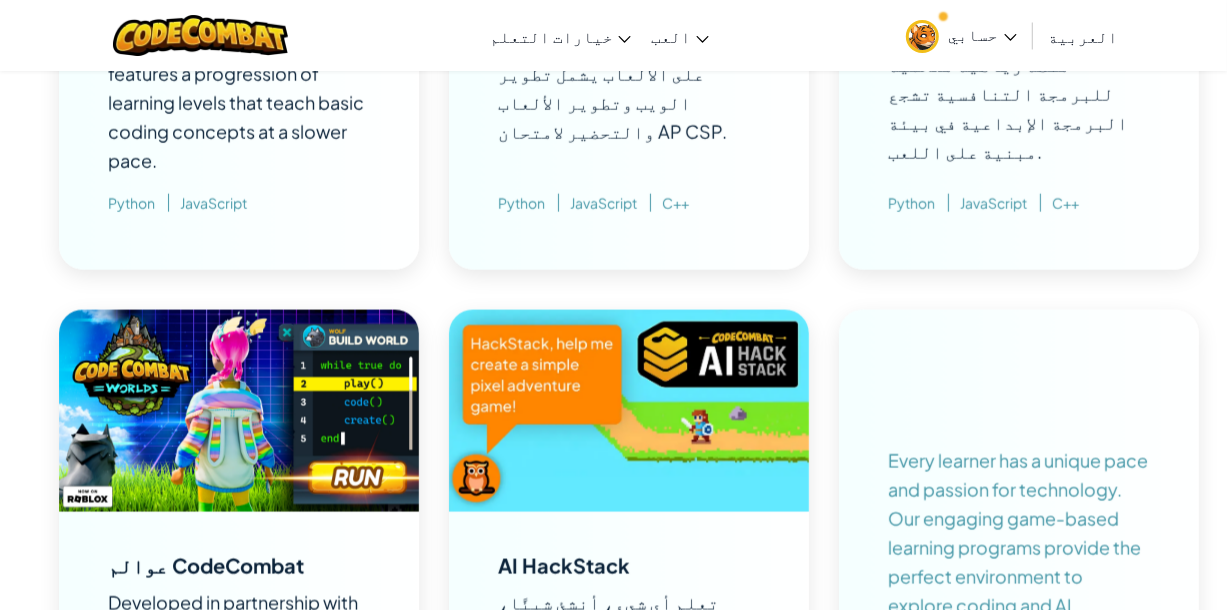click on "منهج علوم الحاسوب يعتمد على الألعاب يشمل تطوير الويب وتطوير الألعاب والتحضير لامتحان AP CSP." at bounding box center [613, 88] 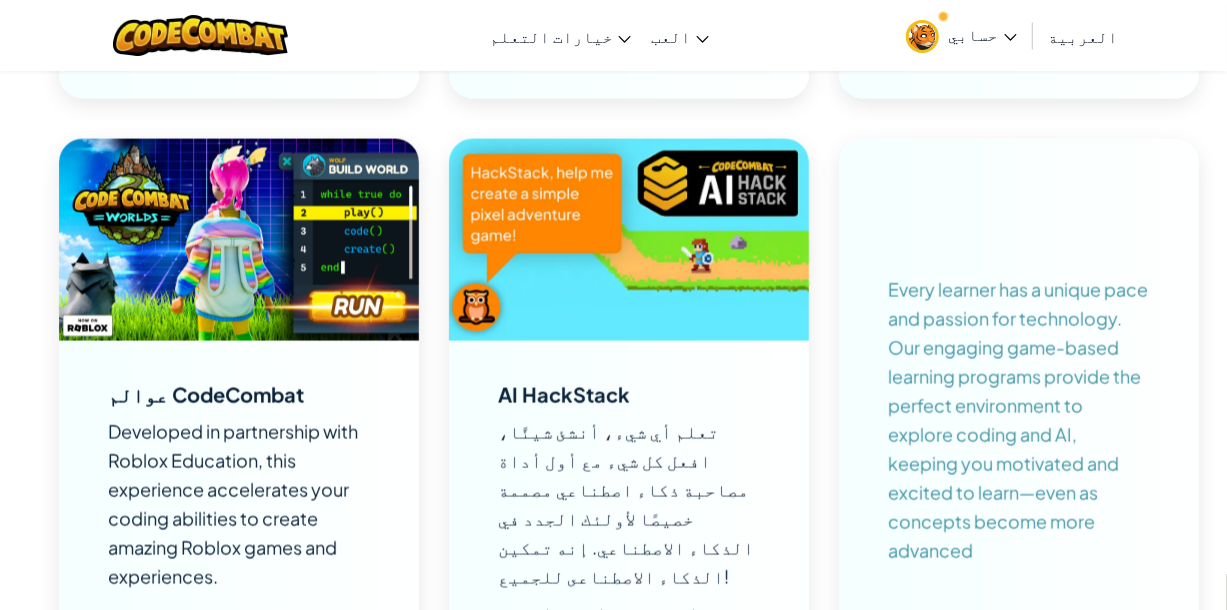 scroll, scrollTop: 2055, scrollLeft: 0, axis: vertical 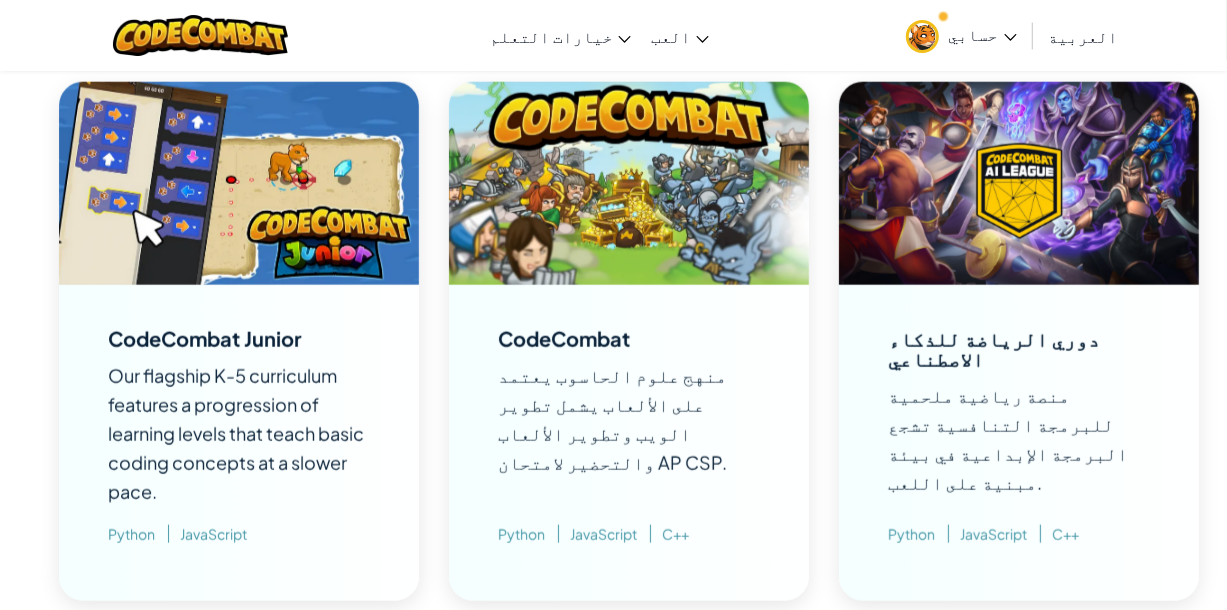 click on "دوري الرياضة للذكاء الاصطناعي
منصة رياضية ملحمية للبرمجة التنافسية تشجع البرمجة الإبداعية في بيئة مبنية على اللعب.
Python
JavaScript
C++" at bounding box center (1019, 443) 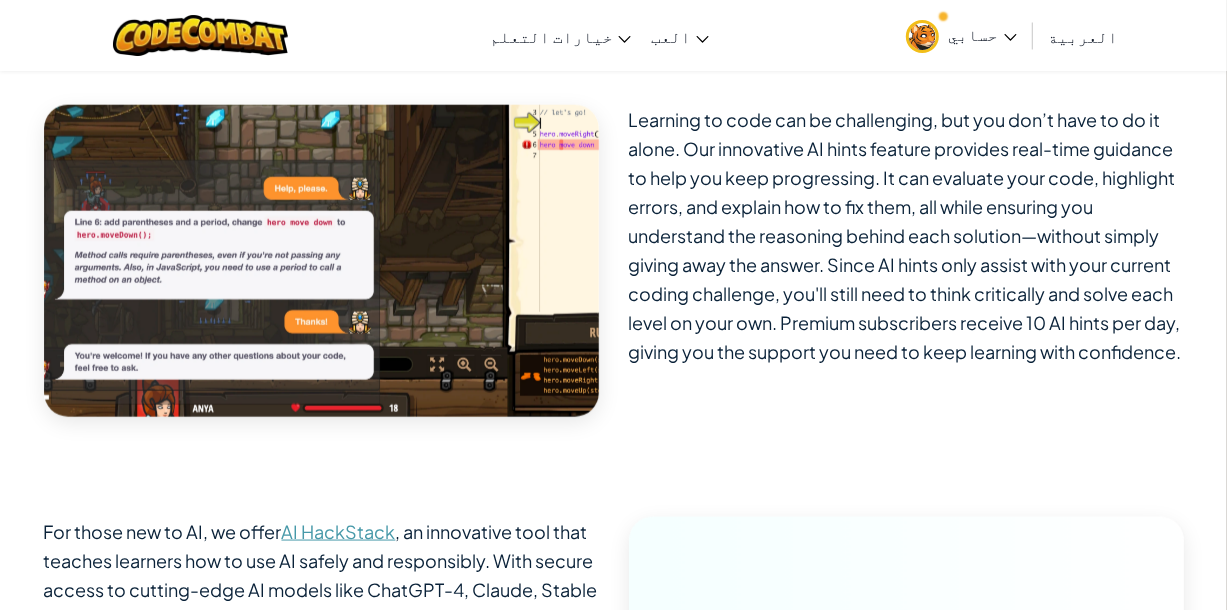 scroll, scrollTop: 5703, scrollLeft: 0, axis: vertical 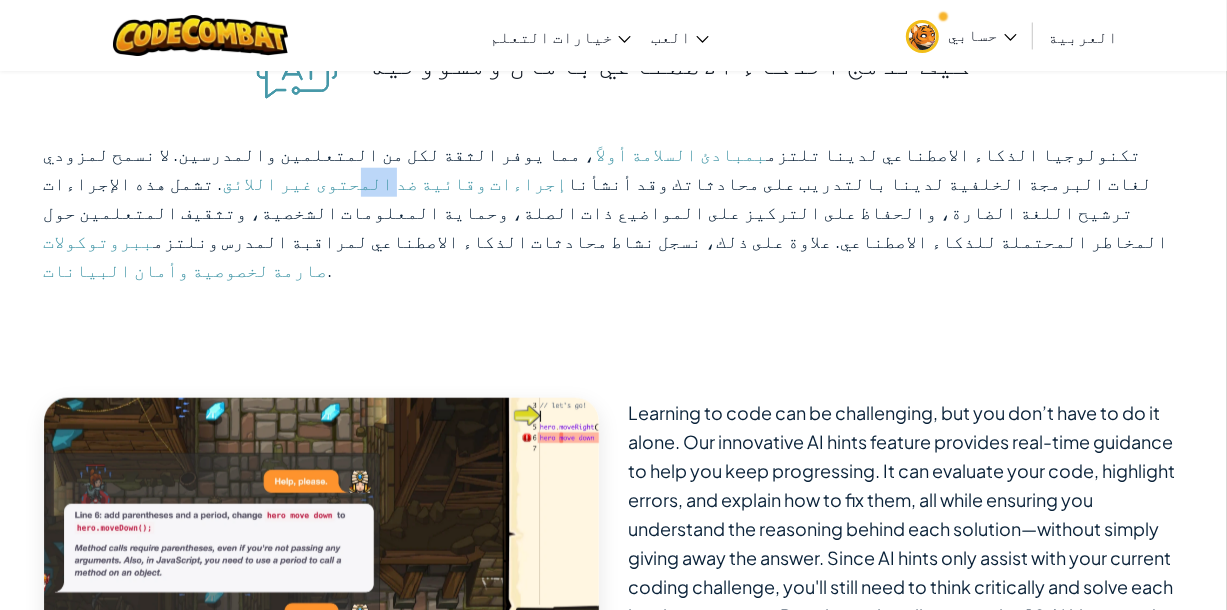 drag, startPoint x: 1167, startPoint y: 154, endPoint x: 1150, endPoint y: 171, distance: 24.04163 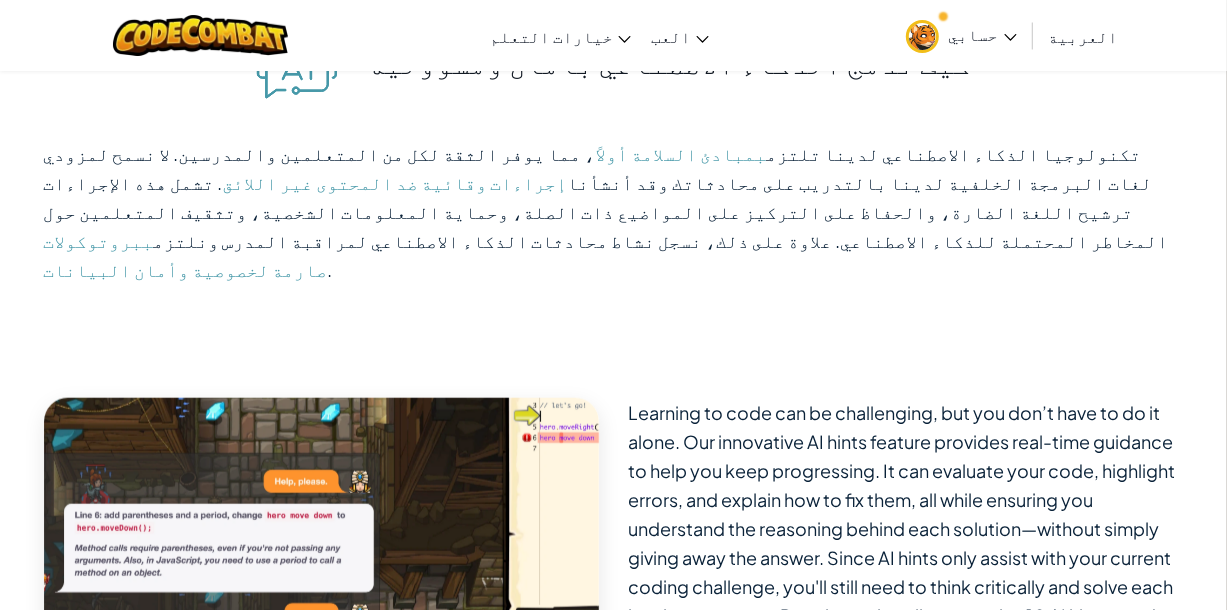 drag, startPoint x: 1150, startPoint y: 137, endPoint x: 1150, endPoint y: 154, distance: 17 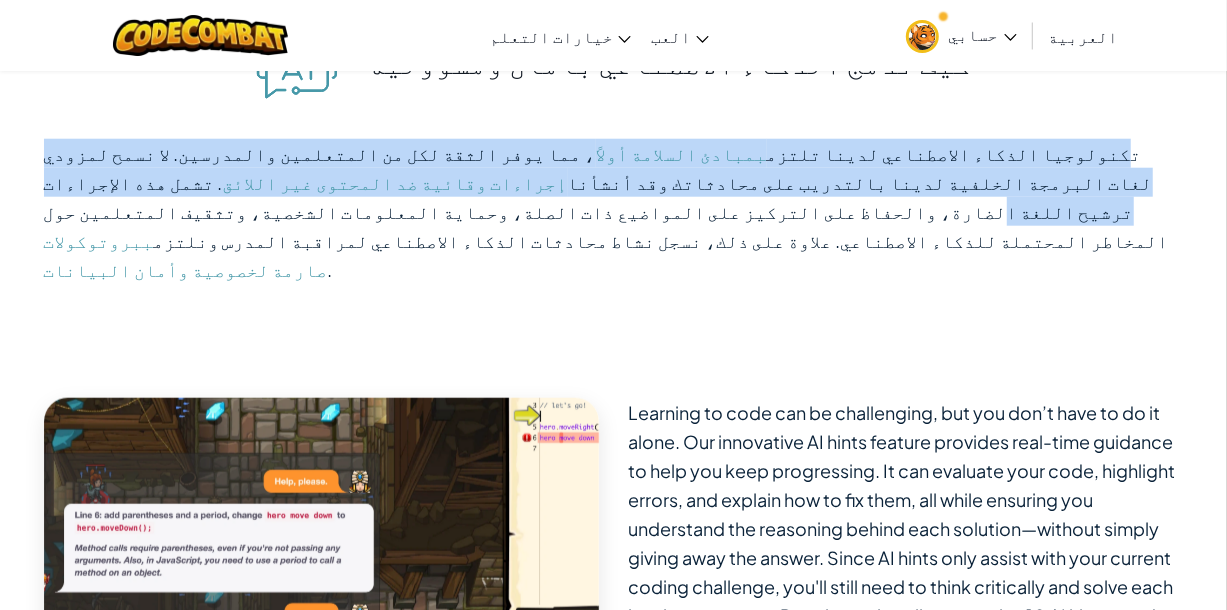 drag, startPoint x: 1152, startPoint y: 148, endPoint x: 859, endPoint y: 195, distance: 296.7457 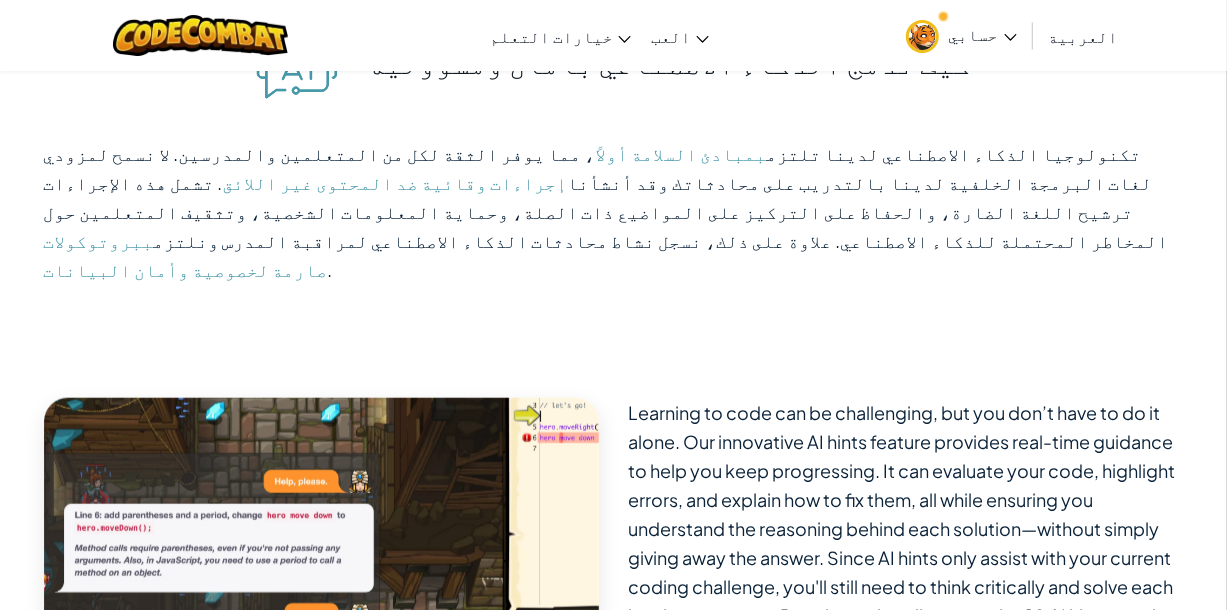 click on "كيف ندمج الذكاء الاصطناعي بأمان ومسؤولية
تكنولوجيا الذكاء الاصطناعي لدينا تلتزم  بمبادئ السلامة أولاً ، مما يوفر الثقة لكل من المتعلمين والمدرسين. لا نسمح لمزودي لغات البرمجة الخلفية لدينا بالتدريب على محادثاتك وقد أنشأنا  إجراءات وقائية ضد المحتوى غير اللائق . تشمل هذه الإجراءات ترشيح اللغة الضارة، والحفاظ على التركيز على المواضيع ذات الصلة، وحماية المعلومات الشخصية، وتثقيف المتعلمين حول المخاطر المحتملة للذكاء الاصطناعي. علاوة على ذلك، نسجل نشاط محادثات الذكاء الاصطناعي لمراقبة المدرس ونلتزم  .                   For those new to AI, we offer  AI HackStack" at bounding box center [614, 554] 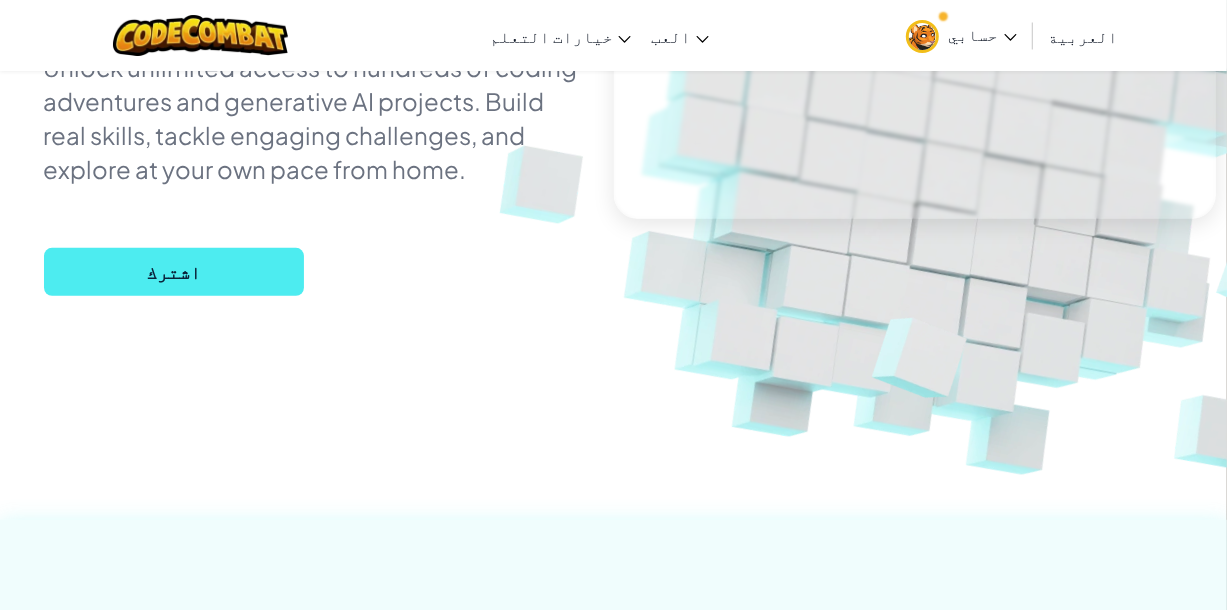 scroll, scrollTop: 0, scrollLeft: 0, axis: both 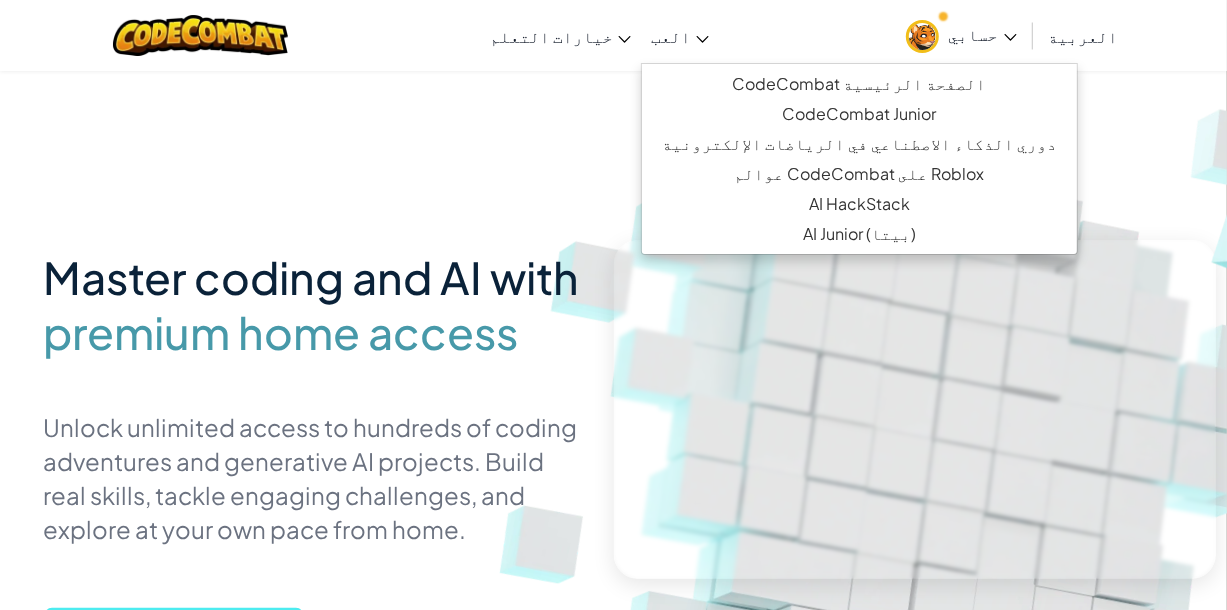 click on "العب" at bounding box center [671, 36] 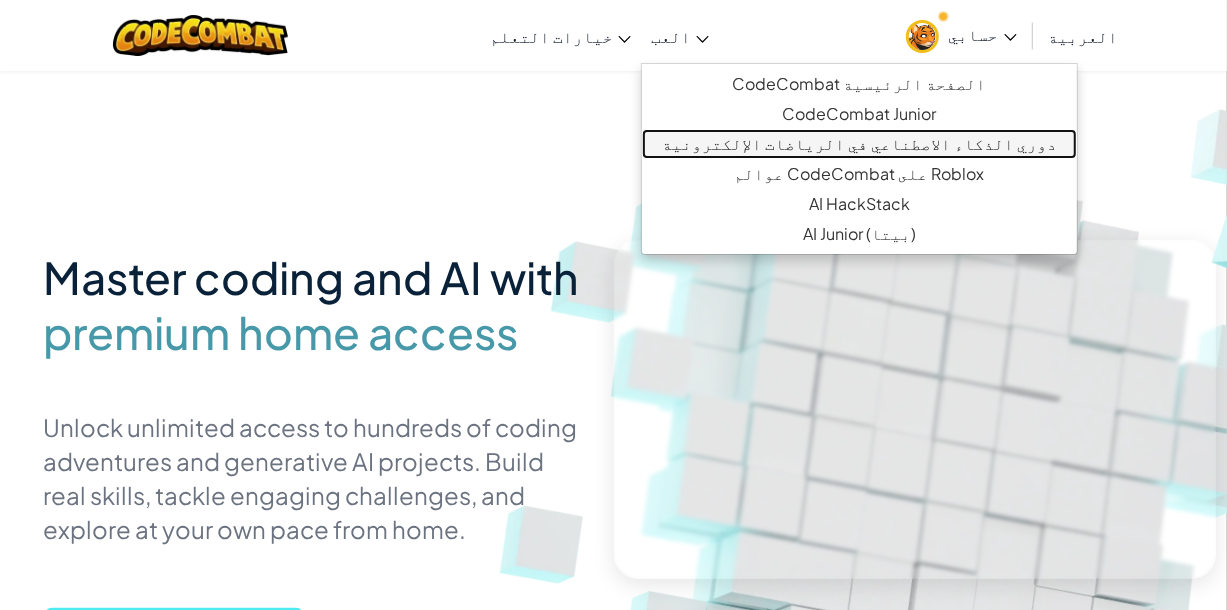 click on "دوري الذكاء الاصطناعي في الرياضات الإلكترونية" at bounding box center [859, 144] 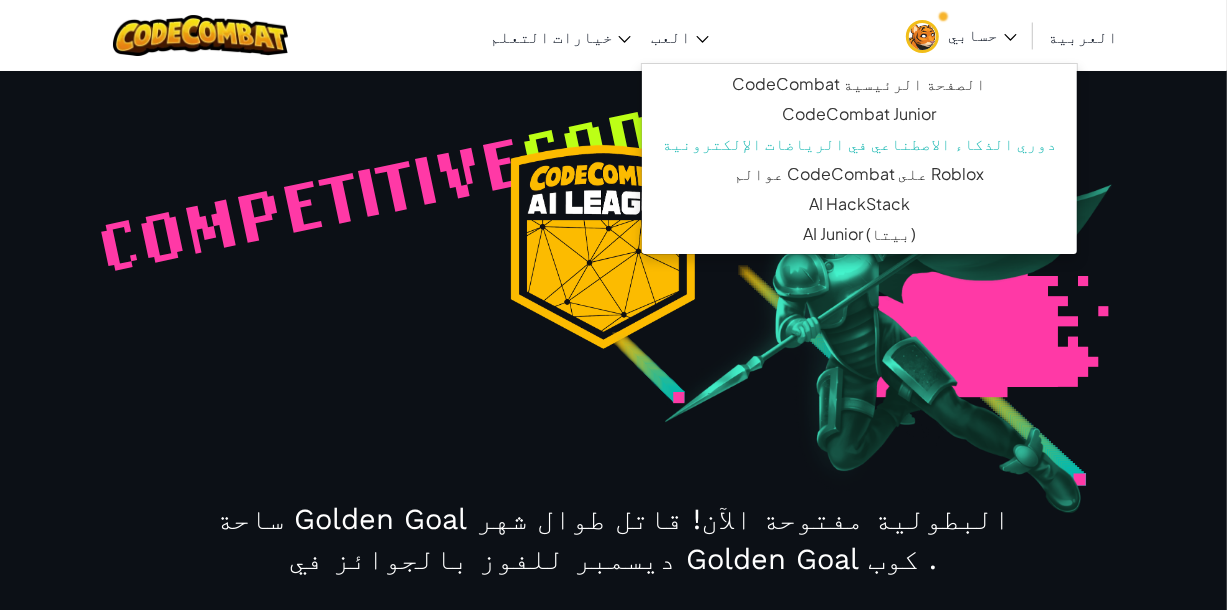 click at bounding box center [849, 343] 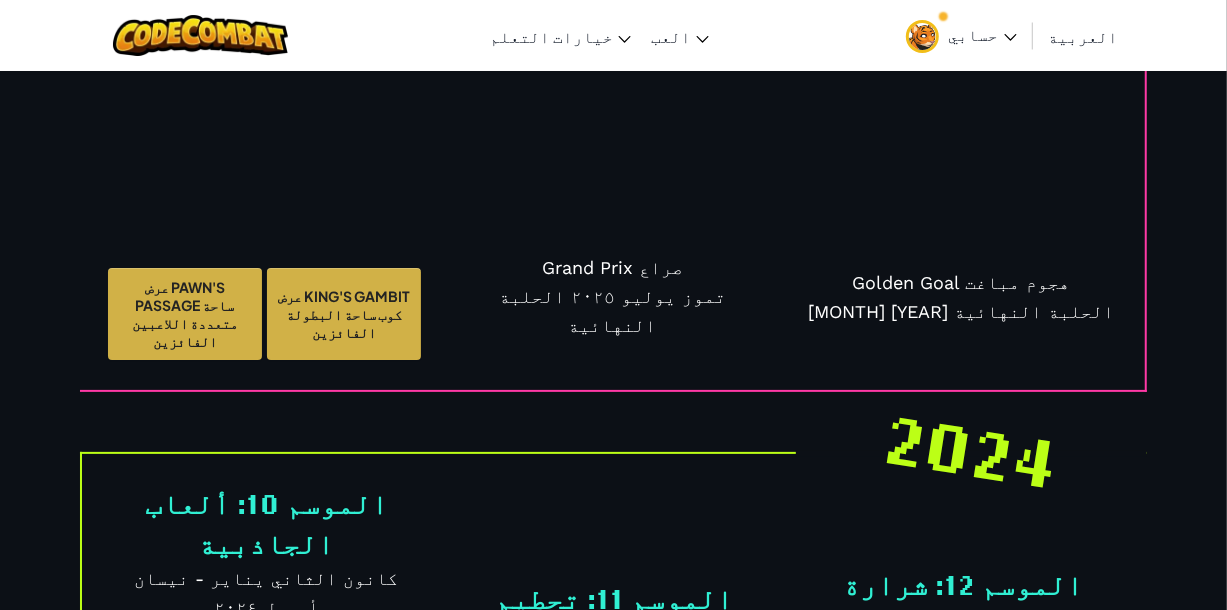 scroll, scrollTop: 12, scrollLeft: 0, axis: vertical 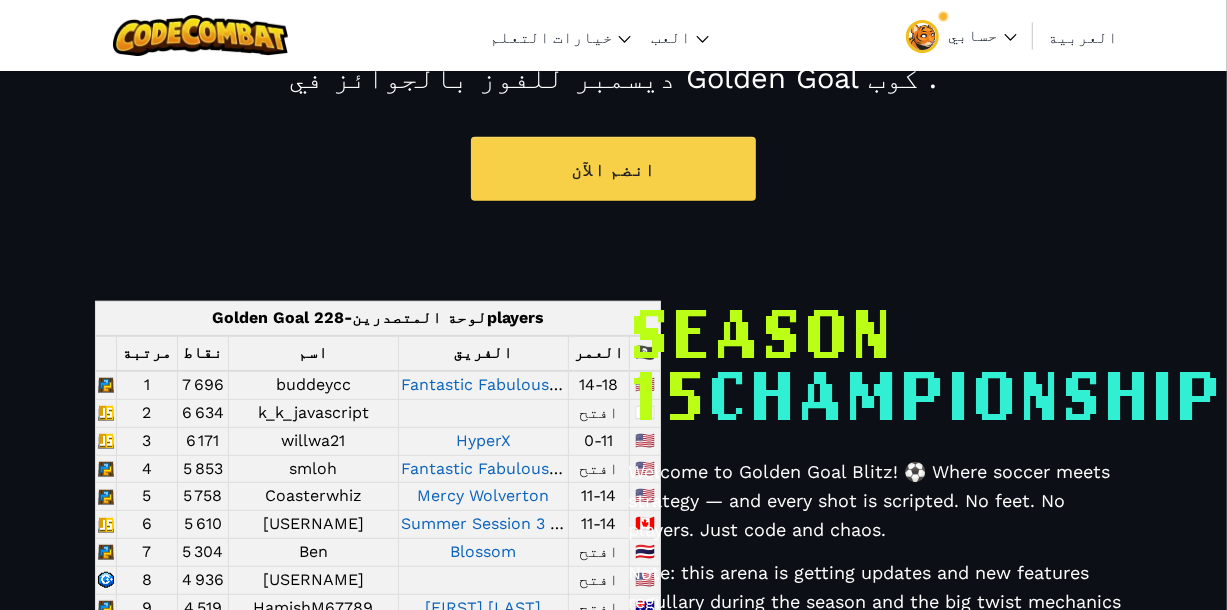 click on "انضم الآن" at bounding box center [614, 169] 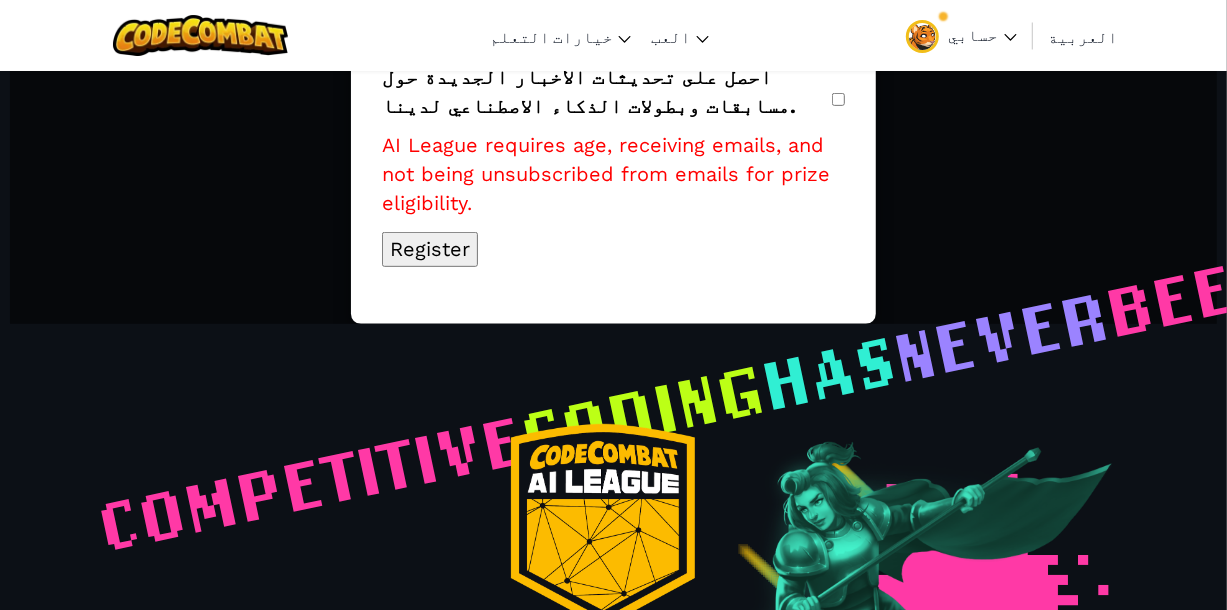 scroll, scrollTop: 0, scrollLeft: 0, axis: both 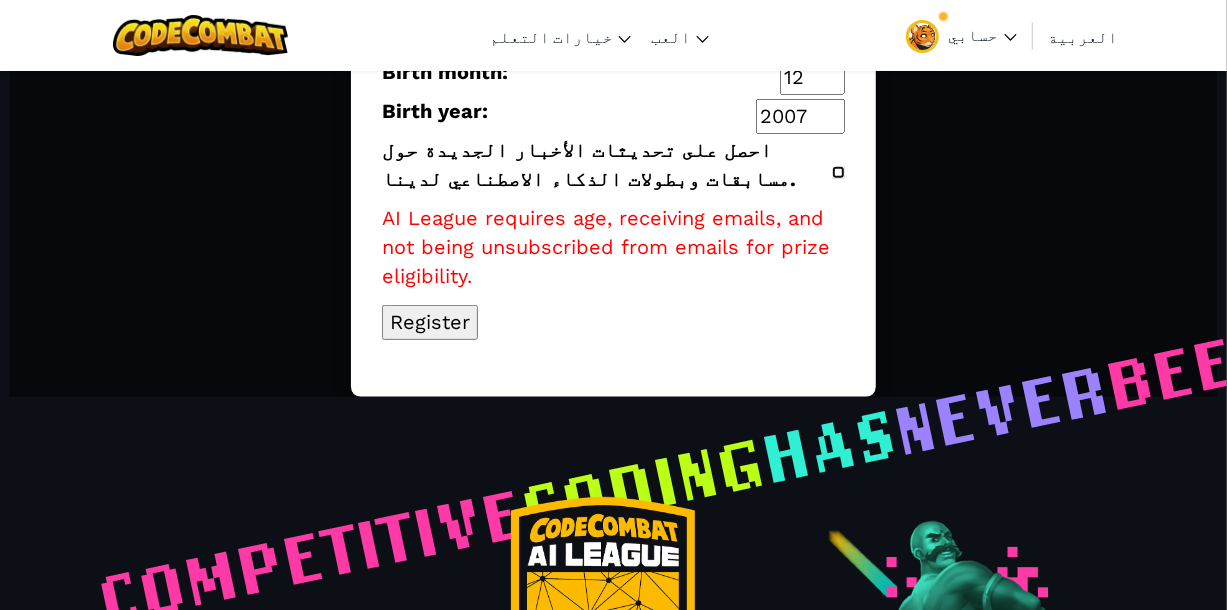 click on "احصل على تحديثات الأخبار الجديدة حول مسابقات وبطولات الذكاء الاصطناعي لدينا." at bounding box center [838, 172] 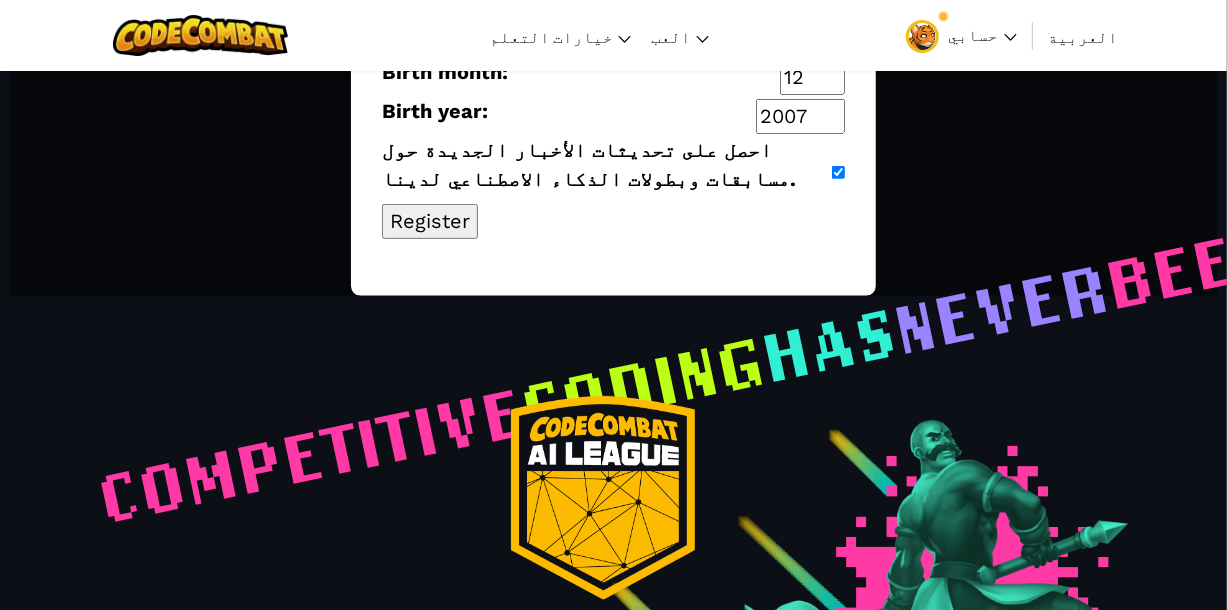 click on "Register" at bounding box center [430, 221] 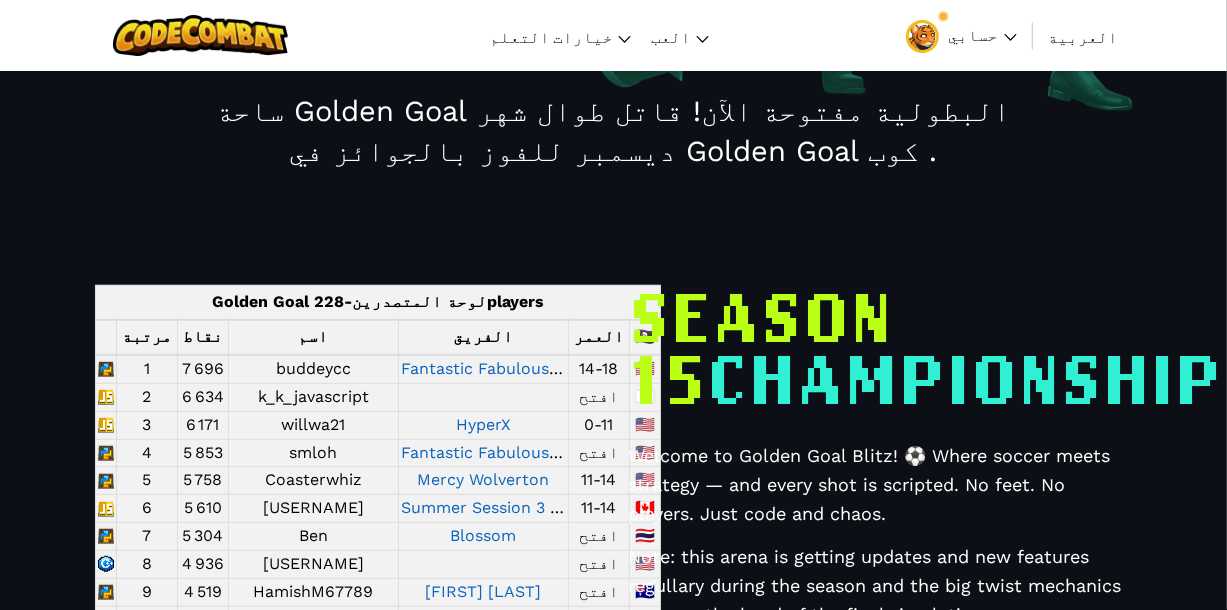 scroll, scrollTop: 8047, scrollLeft: 0, axis: vertical 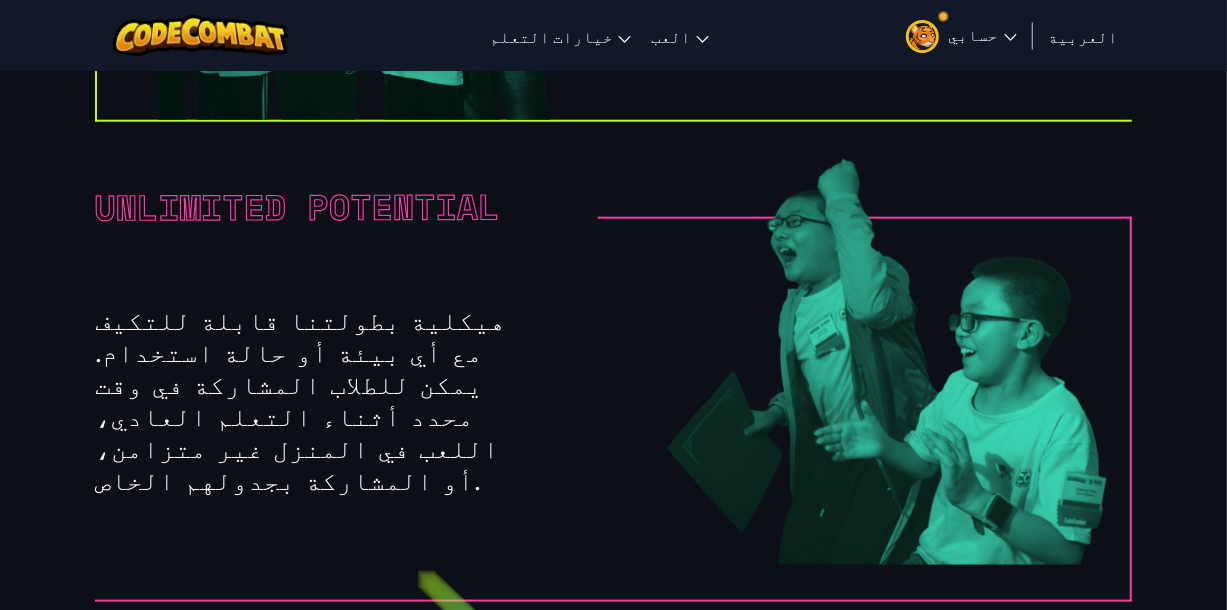 drag, startPoint x: 1235, startPoint y: 365, endPoint x: 1240, endPoint y: 493, distance: 128.09763 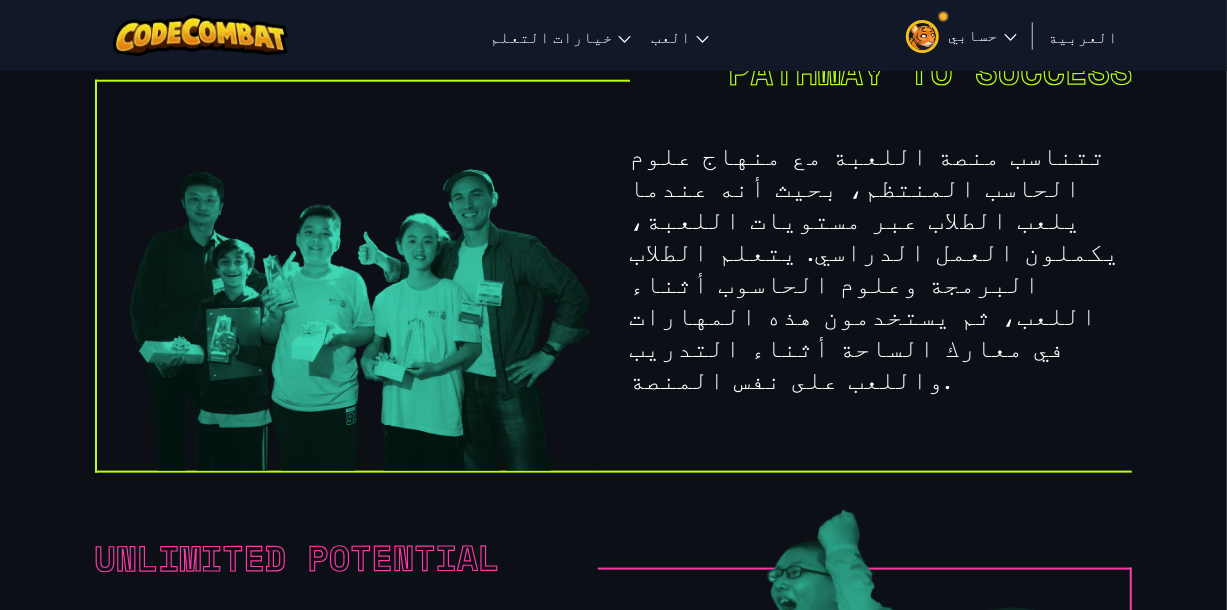 scroll, scrollTop: 0, scrollLeft: 0, axis: both 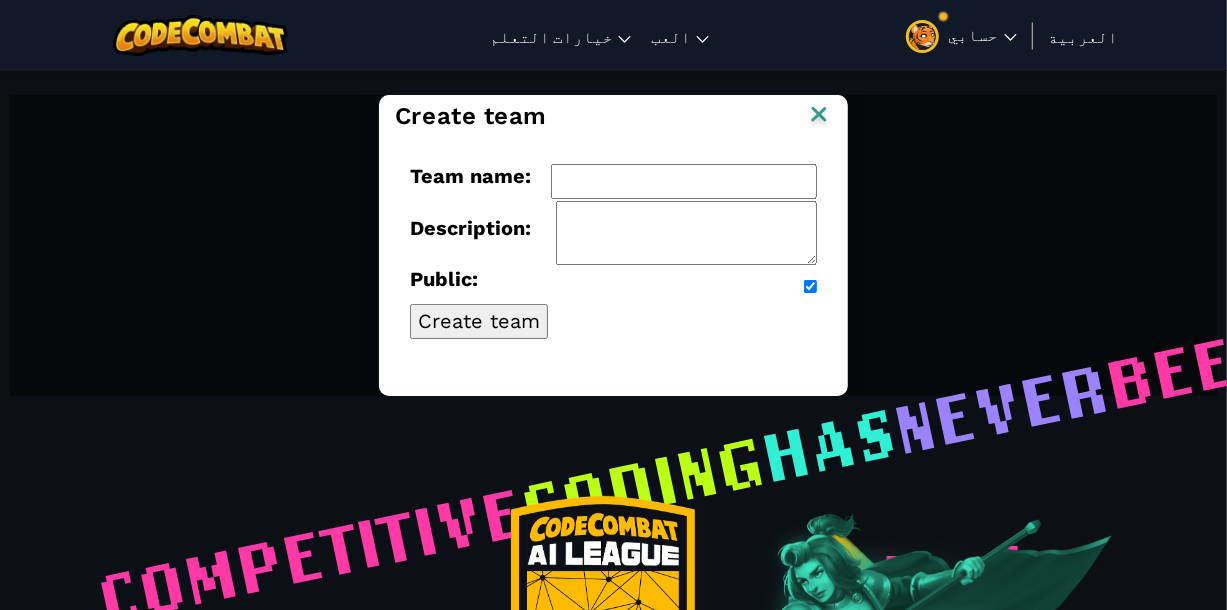 click on "Team name:" at bounding box center [684, 181] 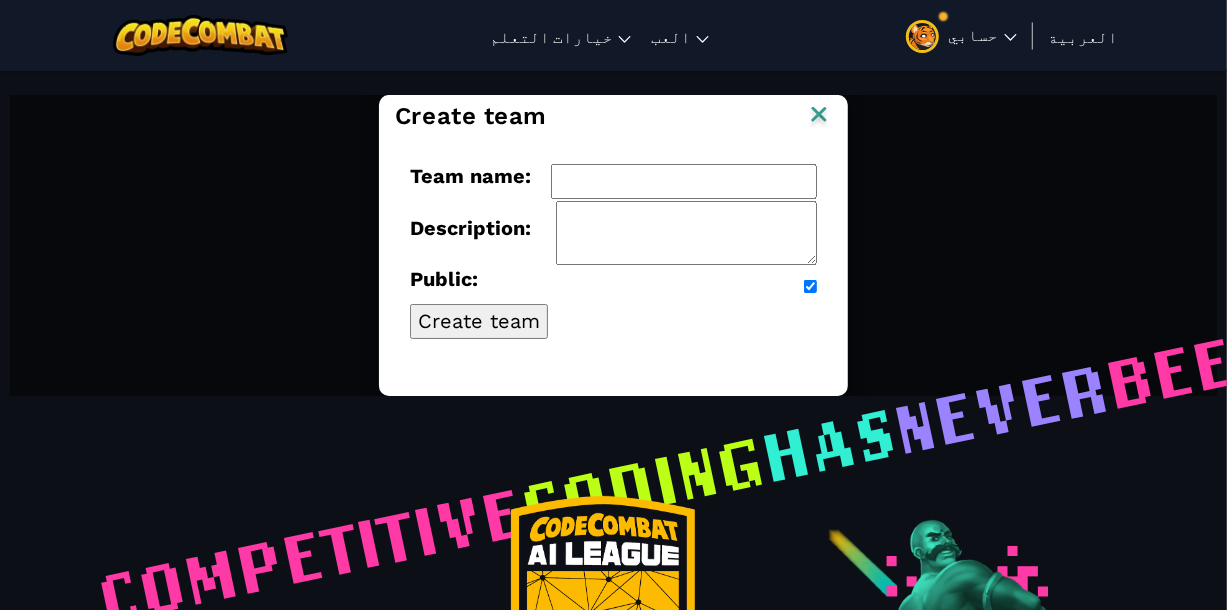 click on "Create team" at bounding box center [479, 321] 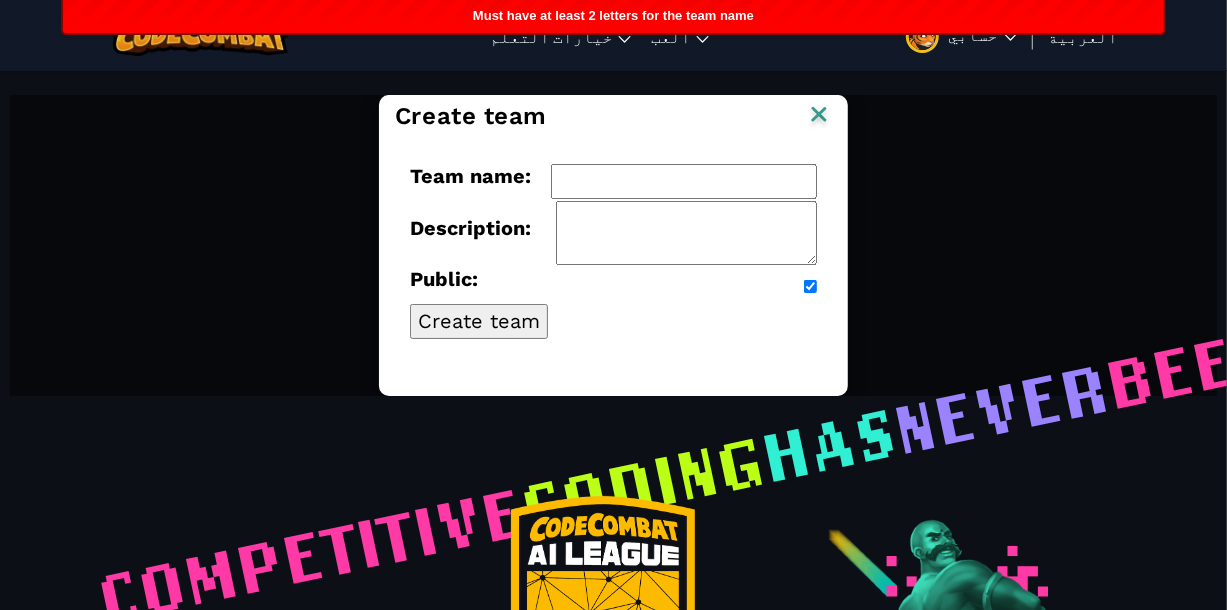 click on "Team name:" at bounding box center [684, 181] 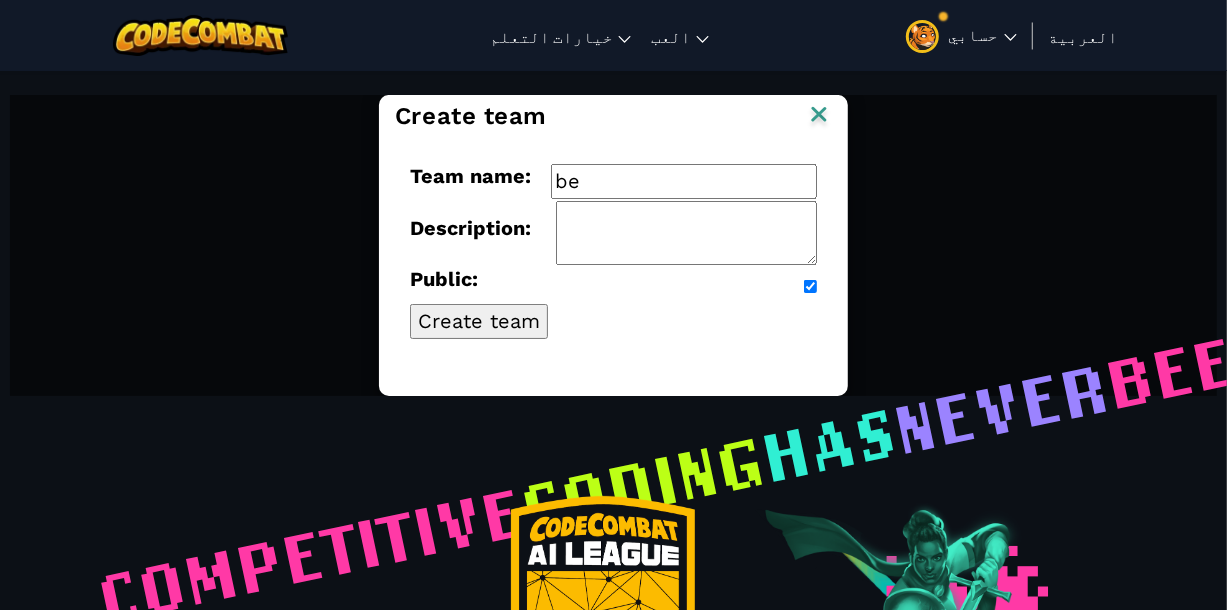 type on "b" 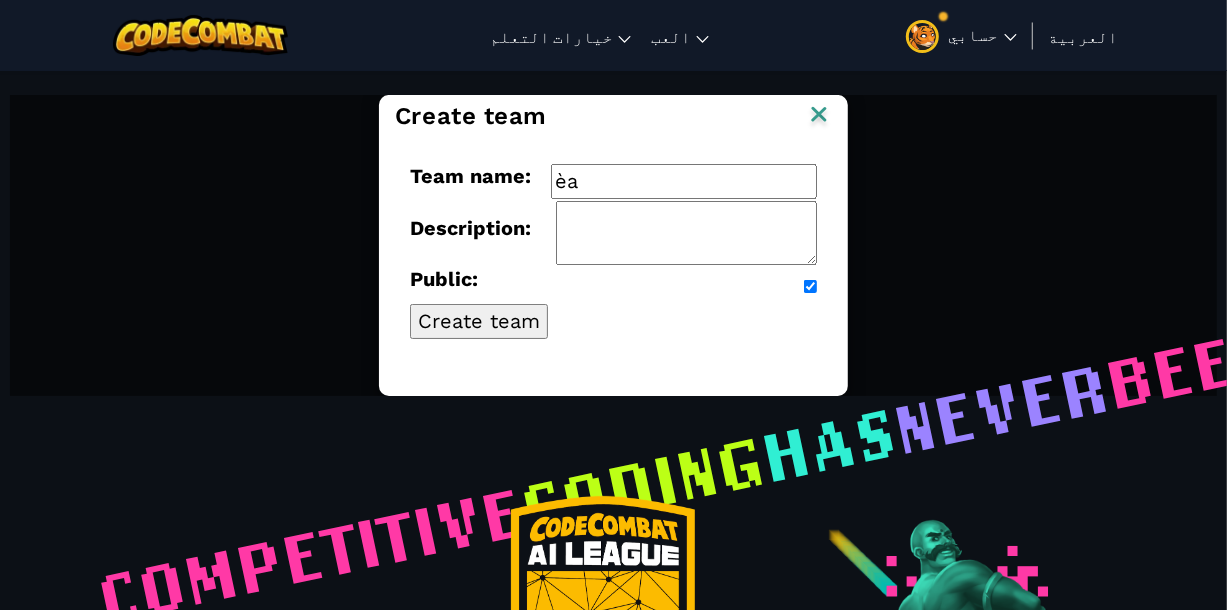 type on "è" 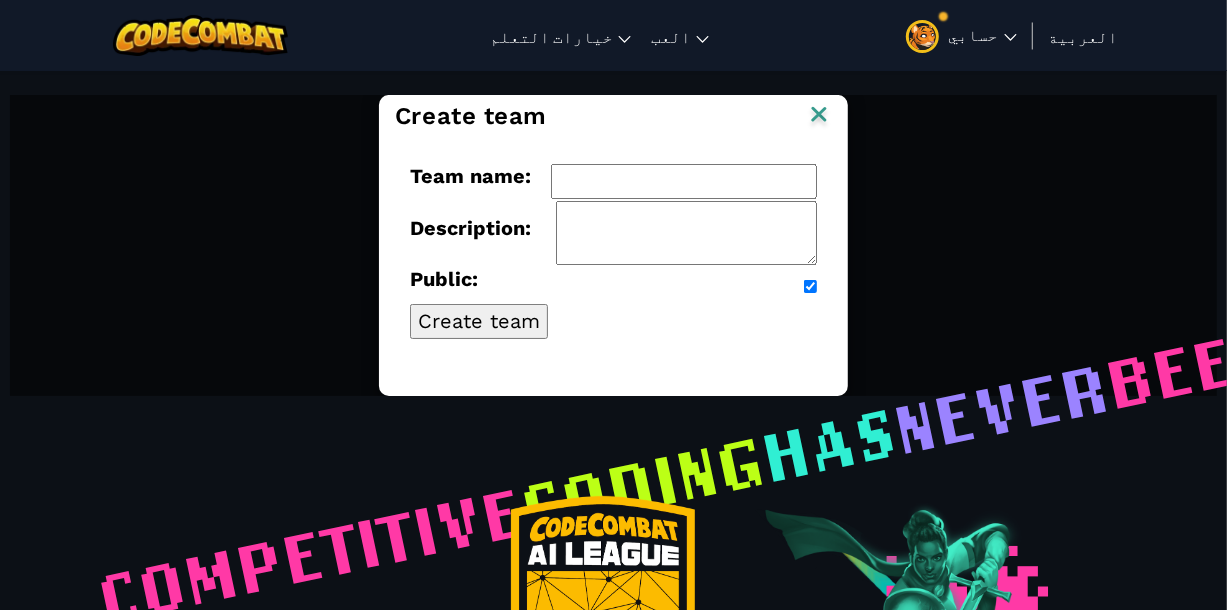 type on "è" 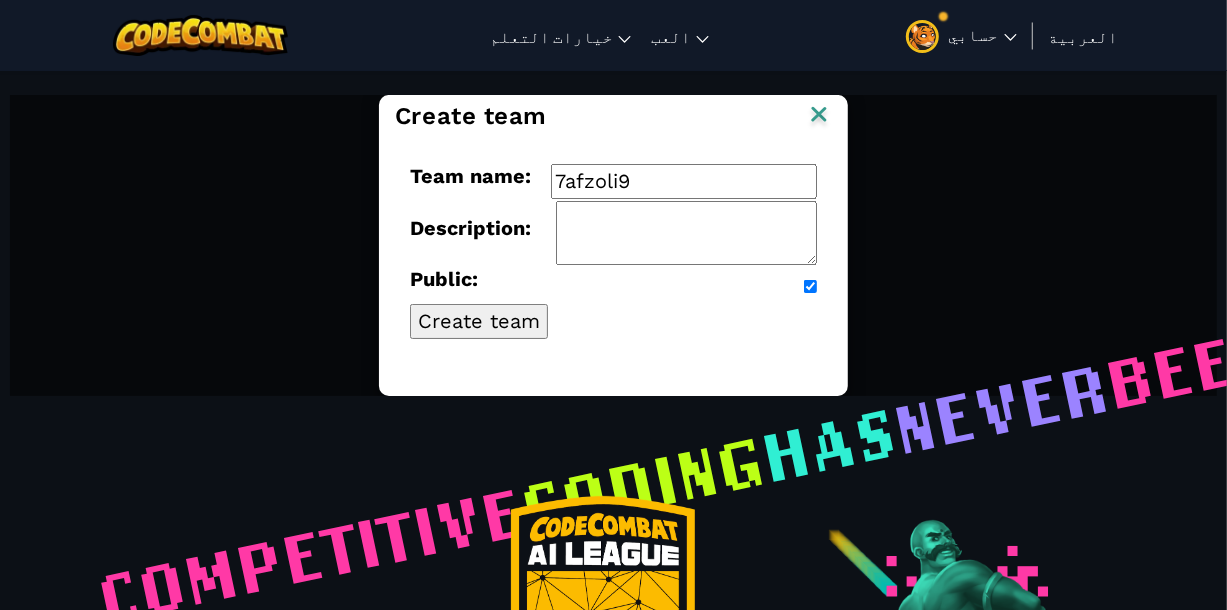 type on "7afzoli9" 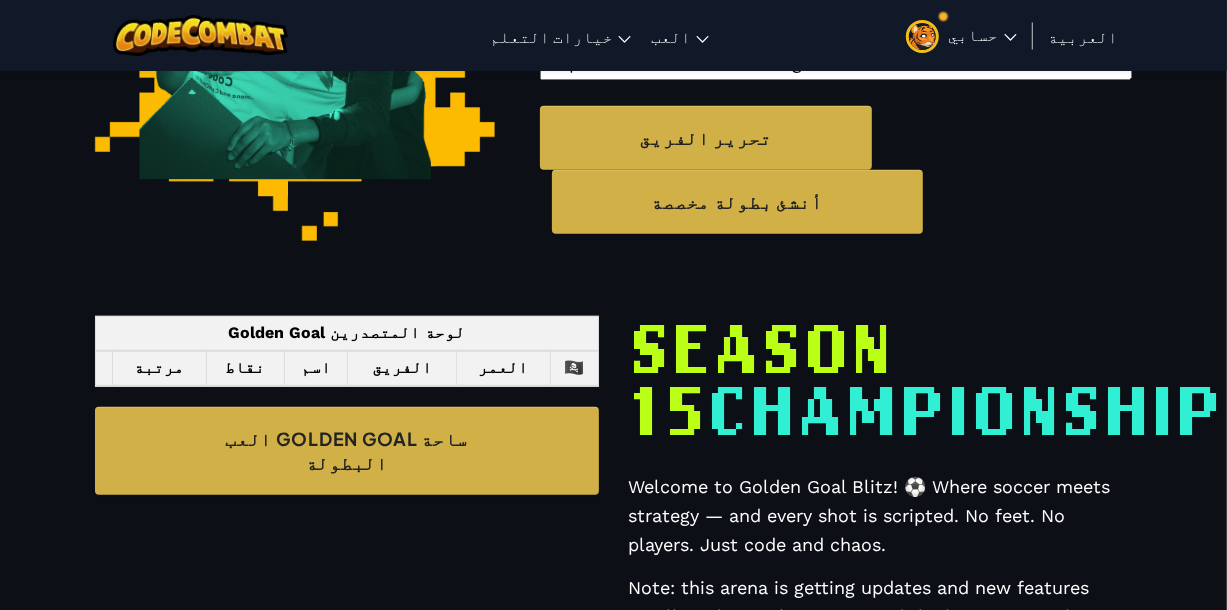 scroll, scrollTop: 558, scrollLeft: 0, axis: vertical 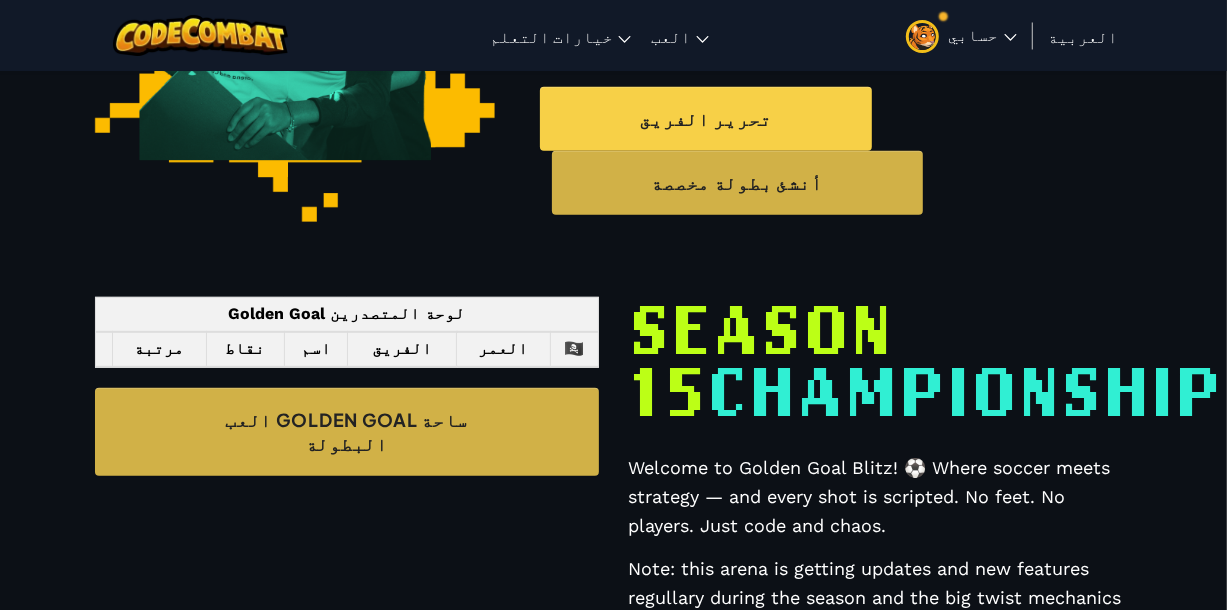 click on "تحرير الفريق" at bounding box center [706, 119] 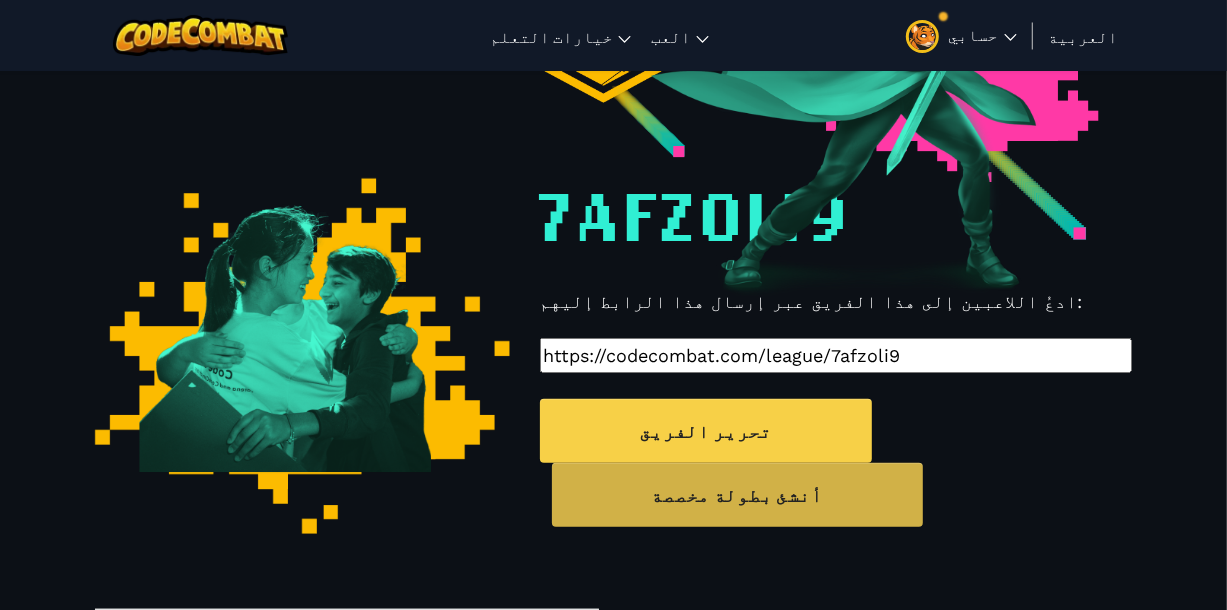 scroll, scrollTop: 0, scrollLeft: 0, axis: both 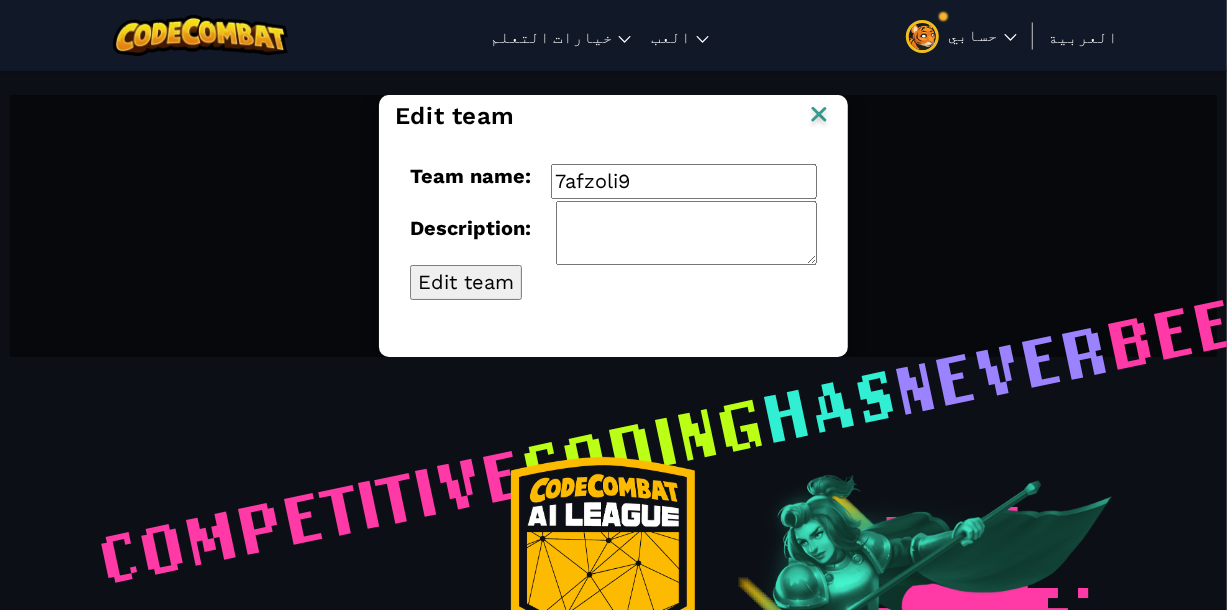 click at bounding box center [819, 116] 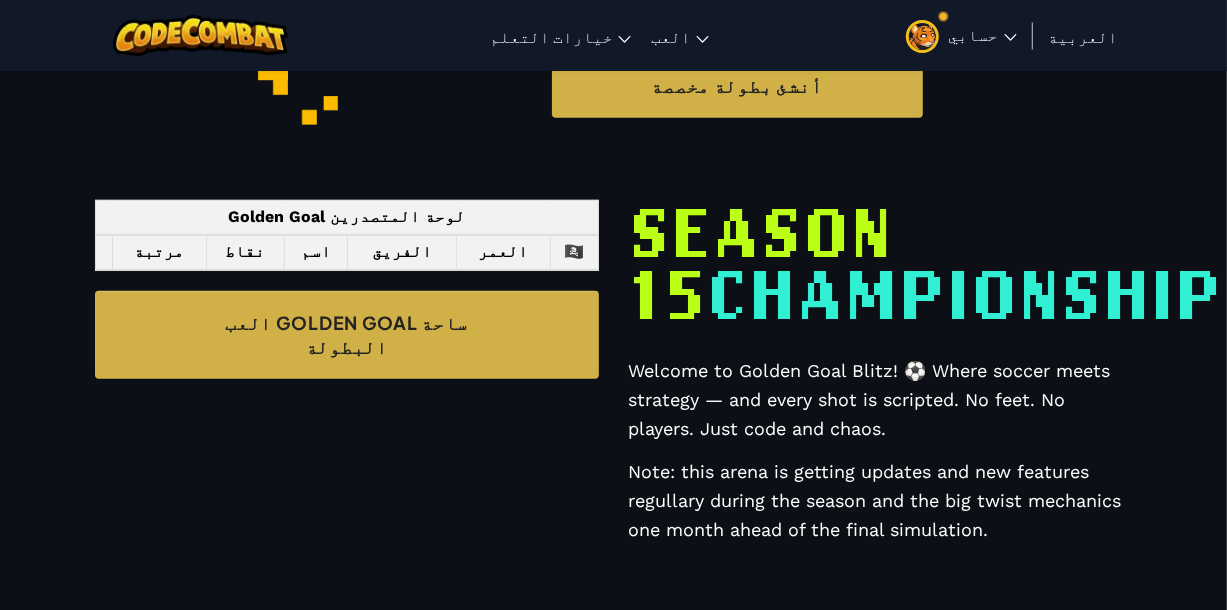 scroll, scrollTop: 636, scrollLeft: 0, axis: vertical 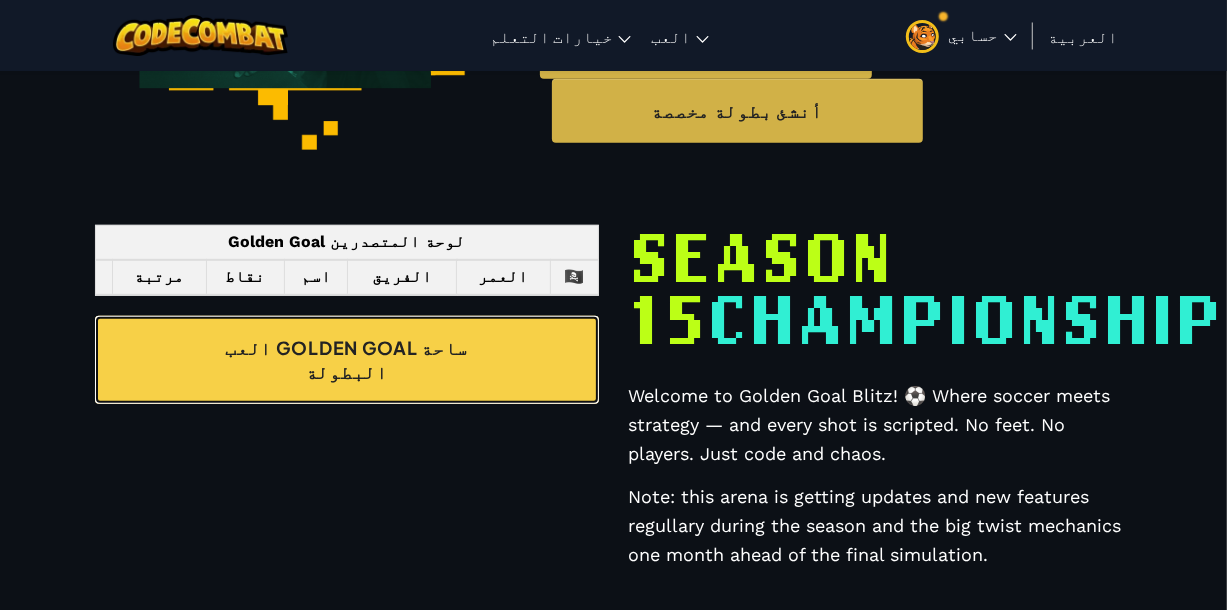 click on "العب Golden Goal ساحة البطولة" at bounding box center (347, 360) 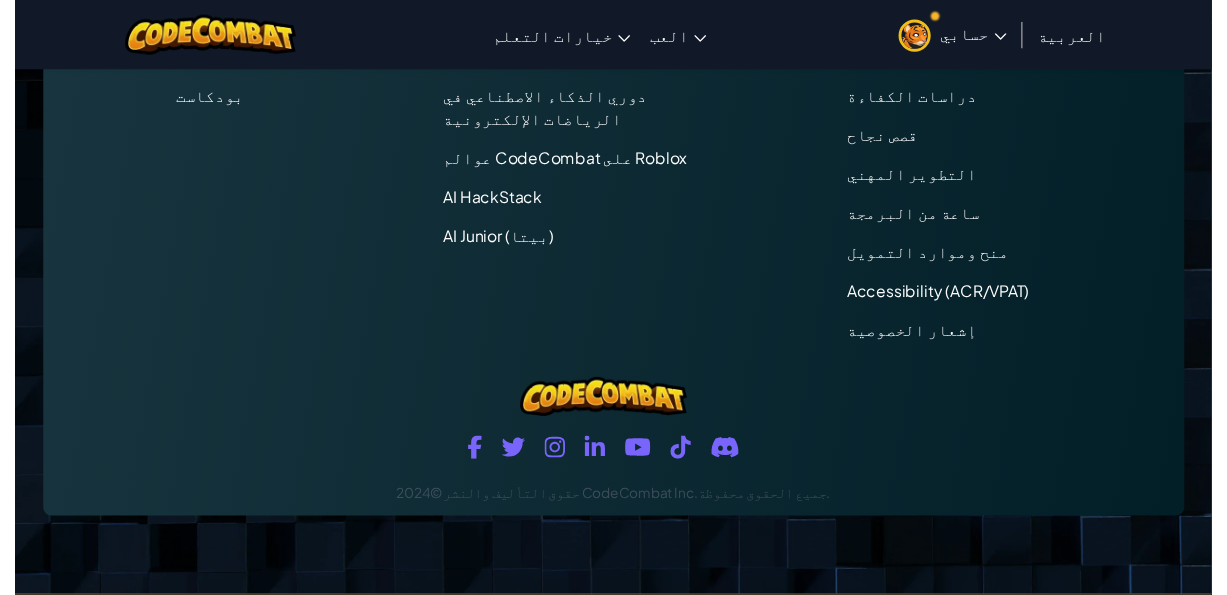 scroll, scrollTop: 0, scrollLeft: 0, axis: both 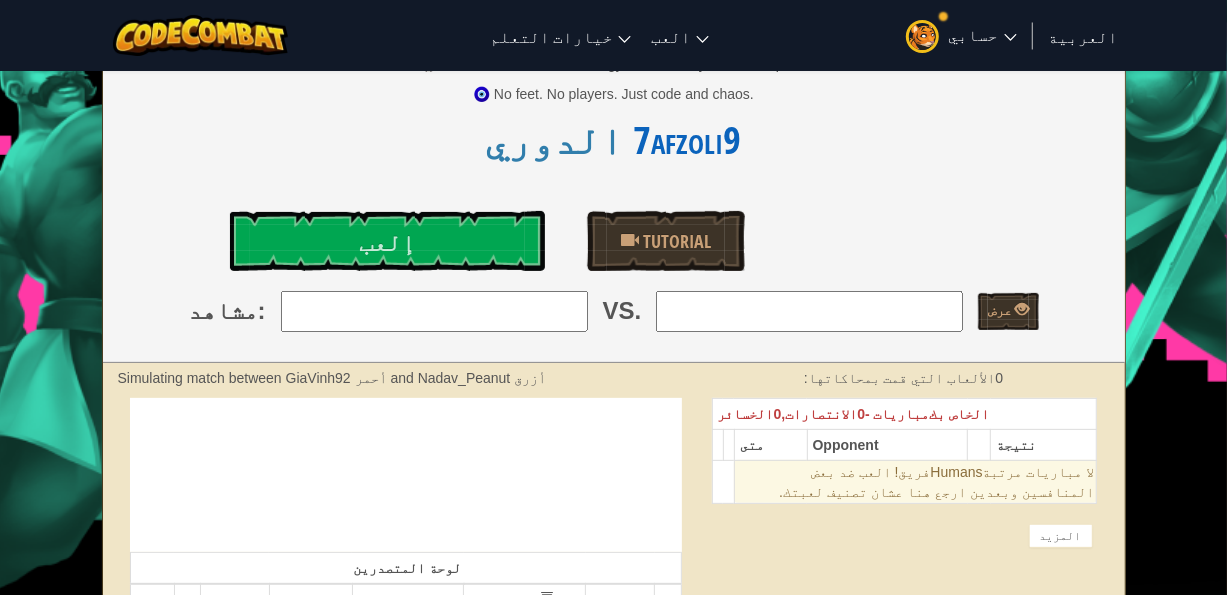 click at bounding box center (809, 311) 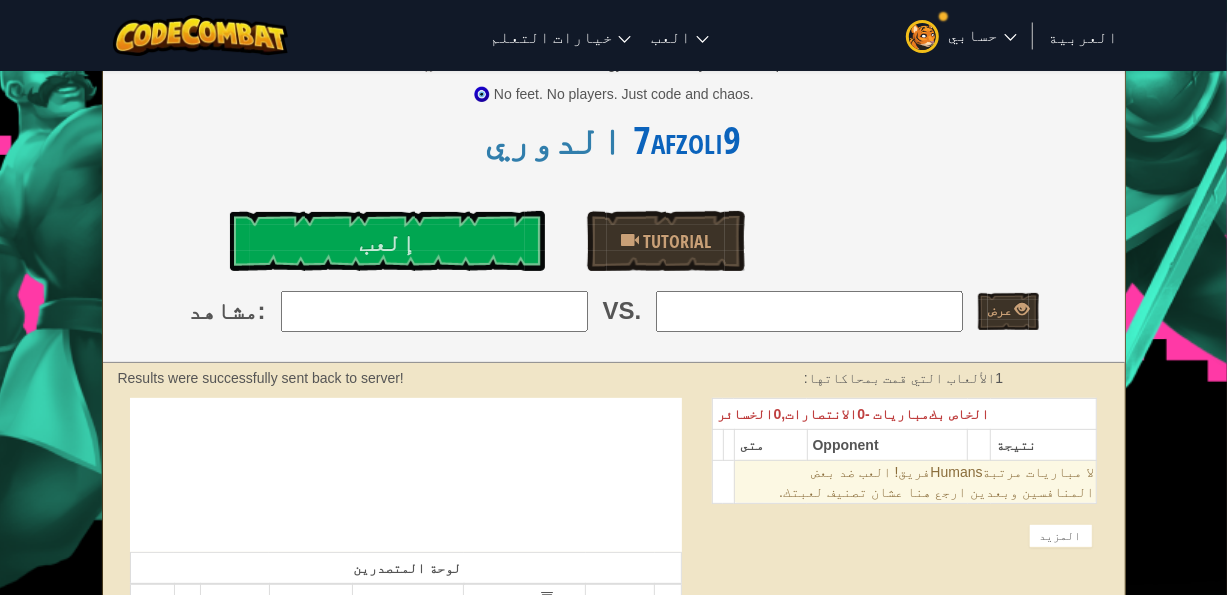 click on "Welcome to Golden Goal Blitz!
⚽ Where soccer meets strategy — and every shot is scripted.
🧿 No feet. No players. Just code and chaos.
[USERNAME] الدوري إلعب Tutorial مشاهد : VS. عرض" at bounding box center [614, 109] 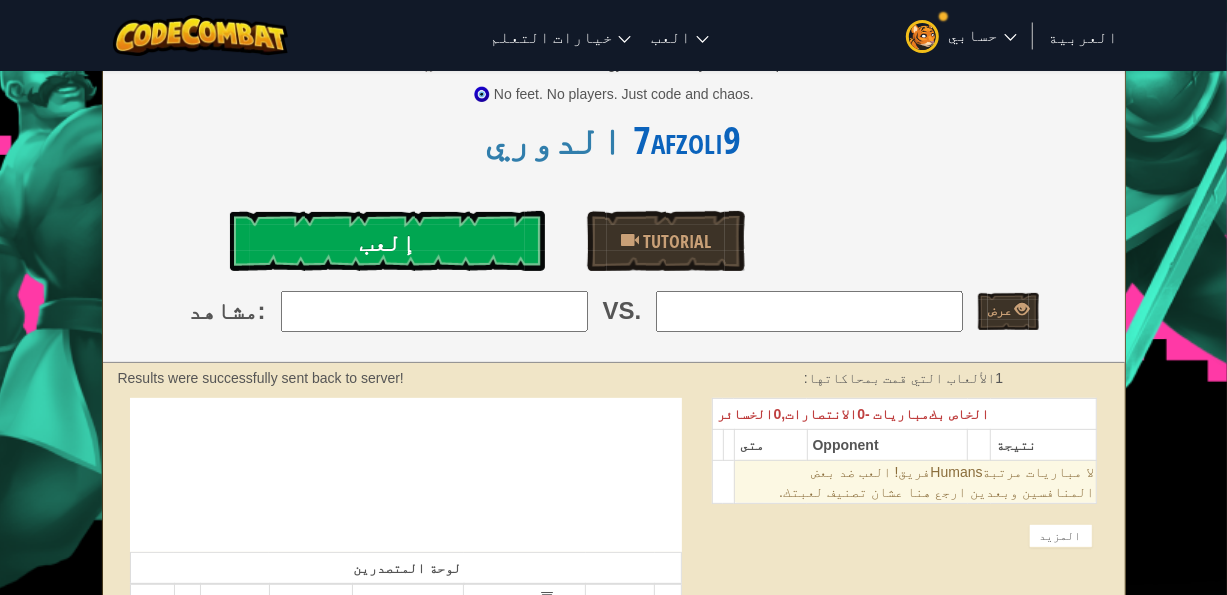 click on "إلعب" at bounding box center (388, 241) 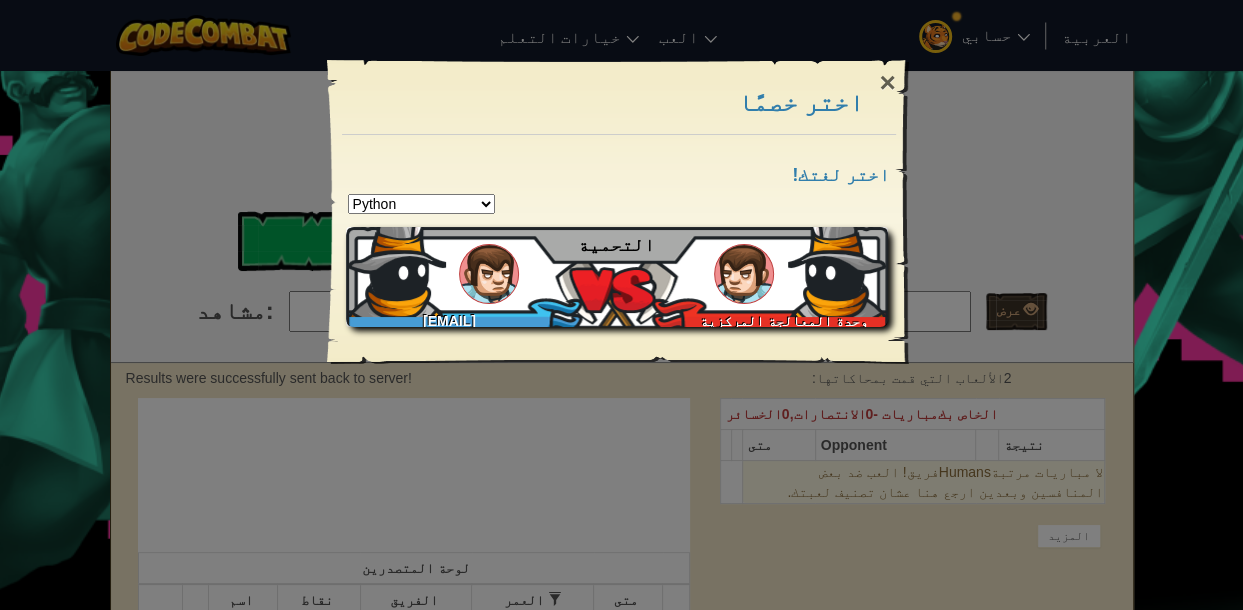 click on "[EMAIL]" at bounding box center [454, 317] 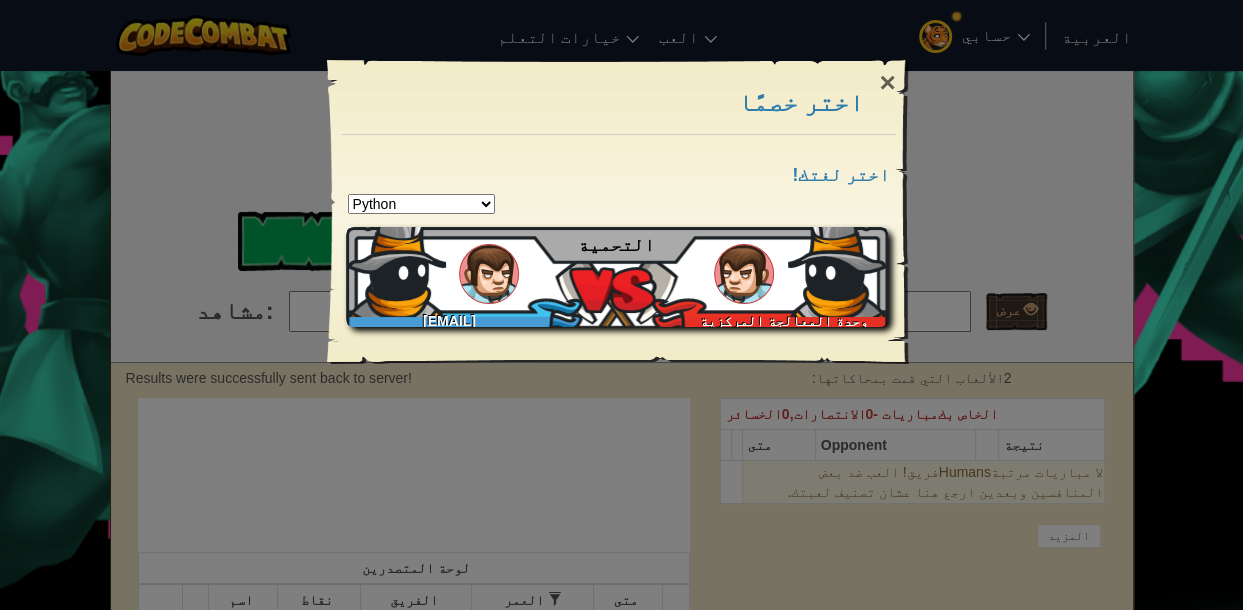 click on "[FIRST] [LAST] +gplus [PRODUCT]" at bounding box center [617, 277] 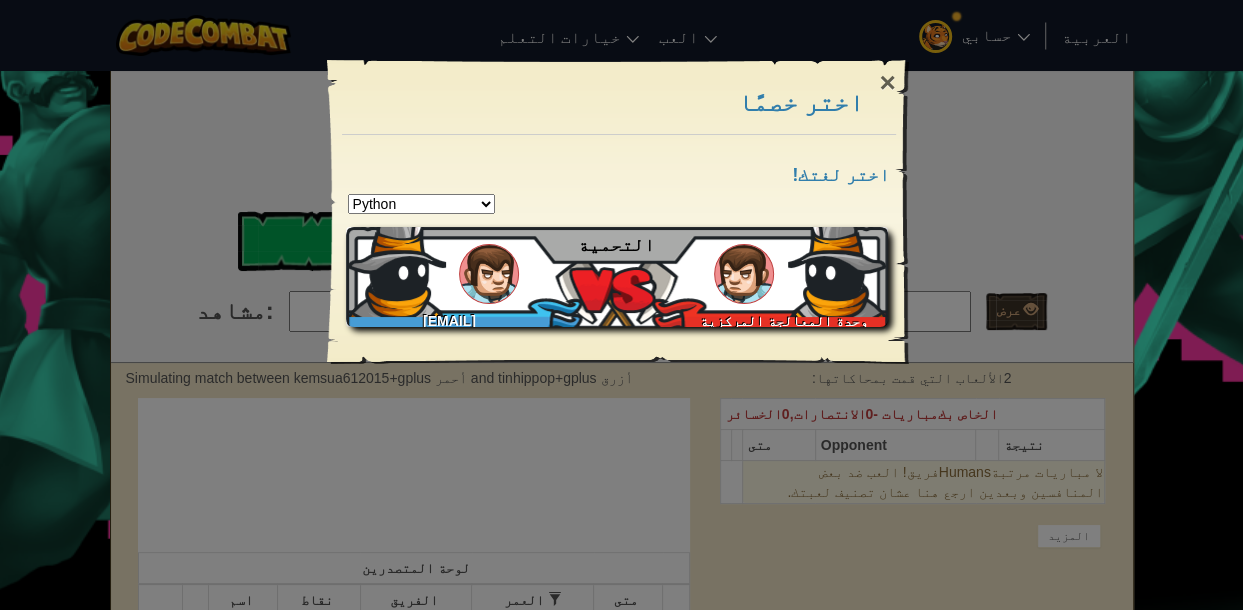 click on "[FIRST] [LAST] +gplus [PRODUCT]" at bounding box center (617, 277) 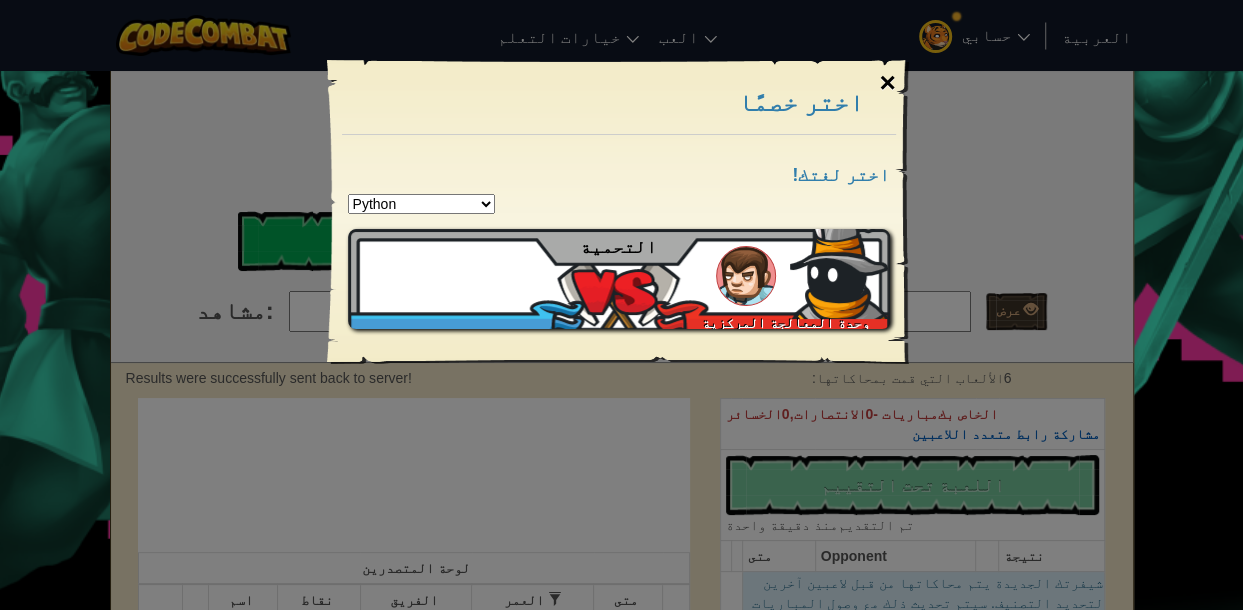 click on "×" at bounding box center (887, 83) 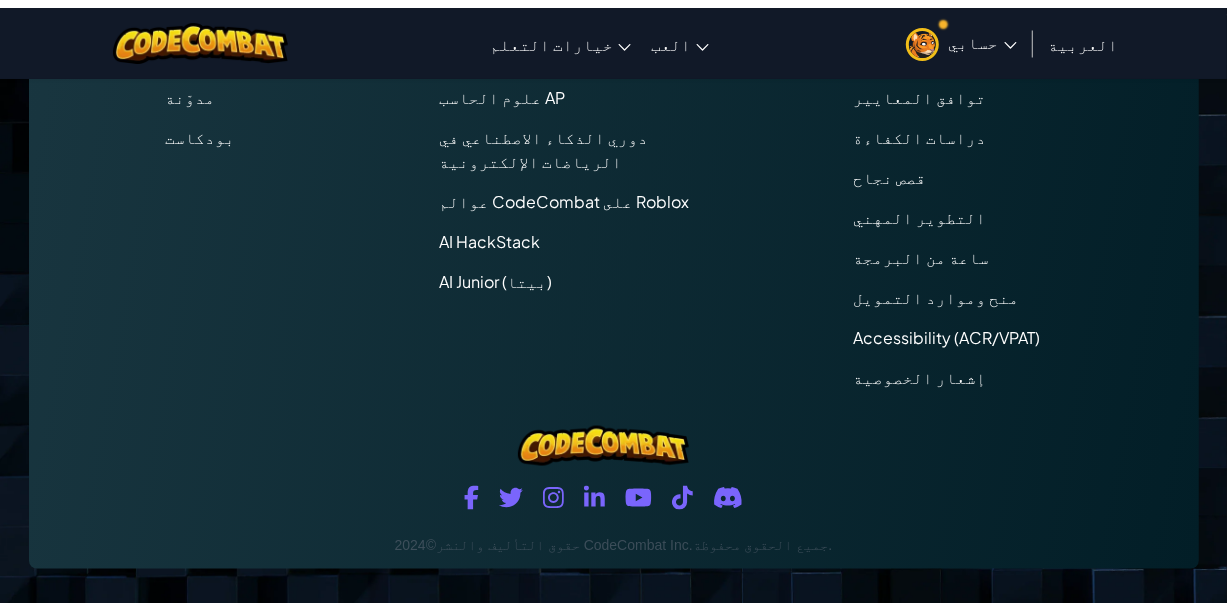 scroll, scrollTop: 0, scrollLeft: 0, axis: both 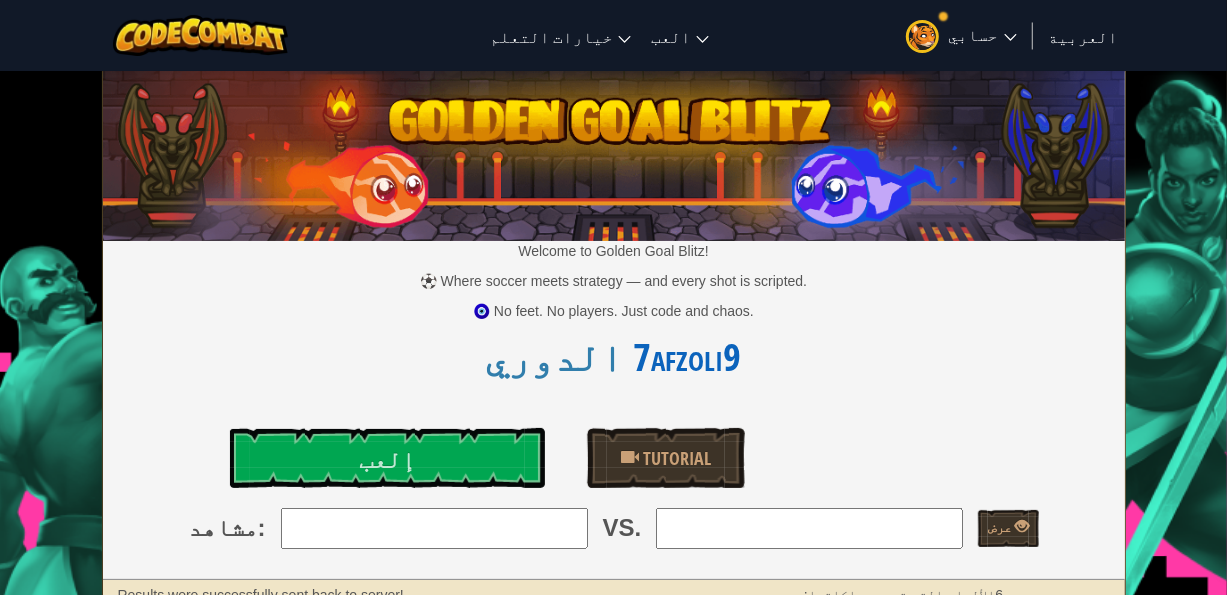 click on "حسابي" at bounding box center (961, 35) 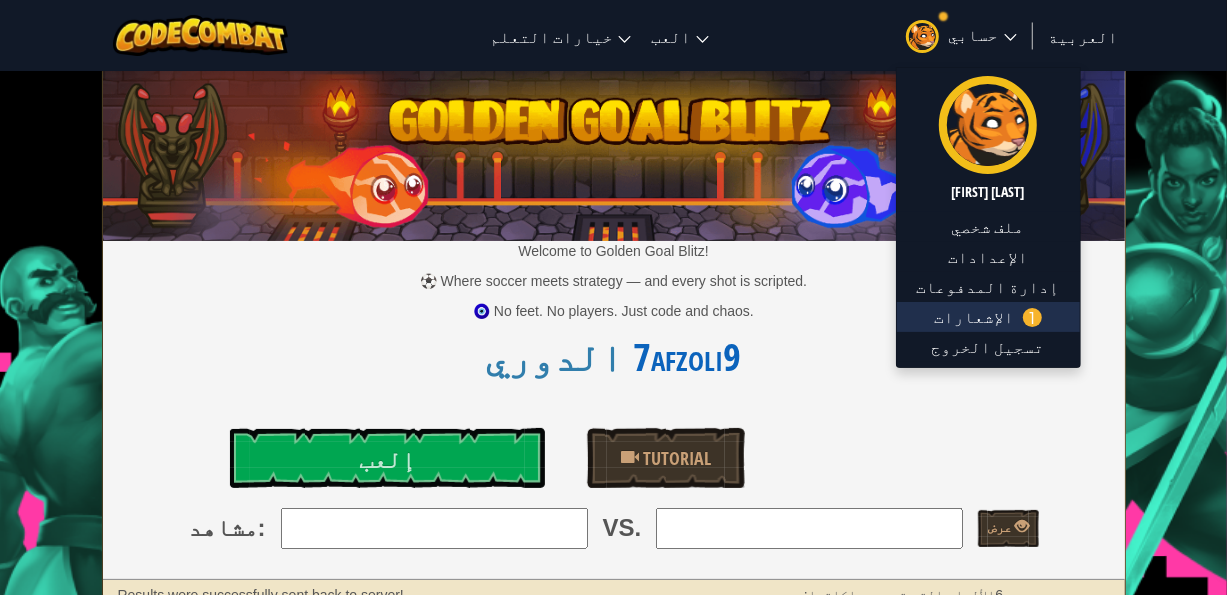 click on "الإشعارات" at bounding box center (975, 317) 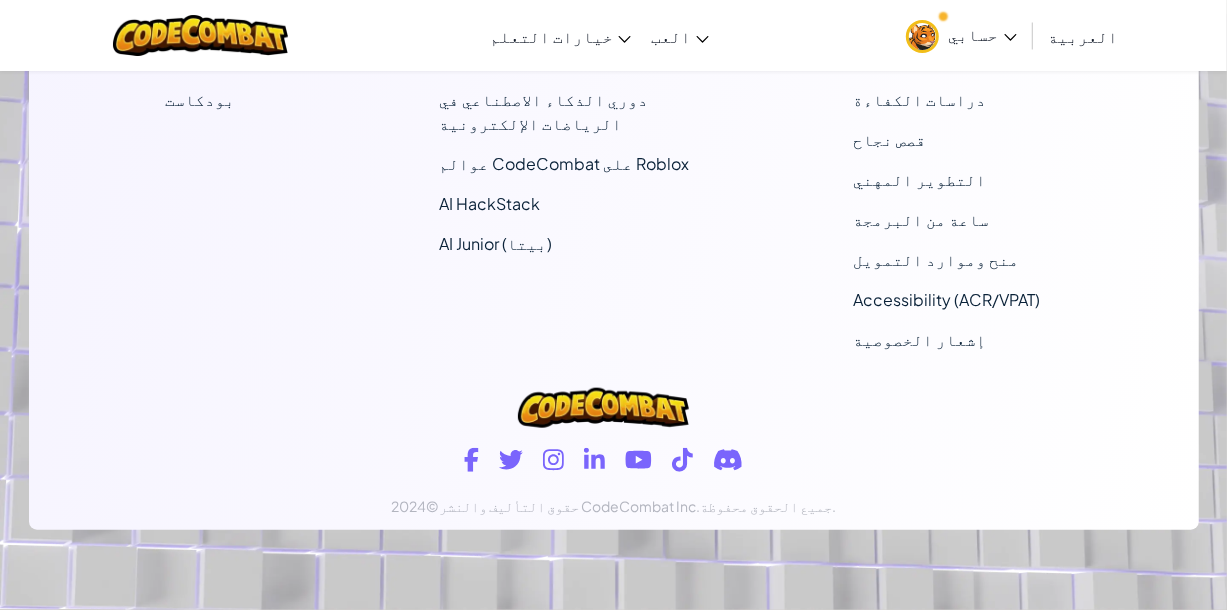 scroll, scrollTop: 0, scrollLeft: 0, axis: both 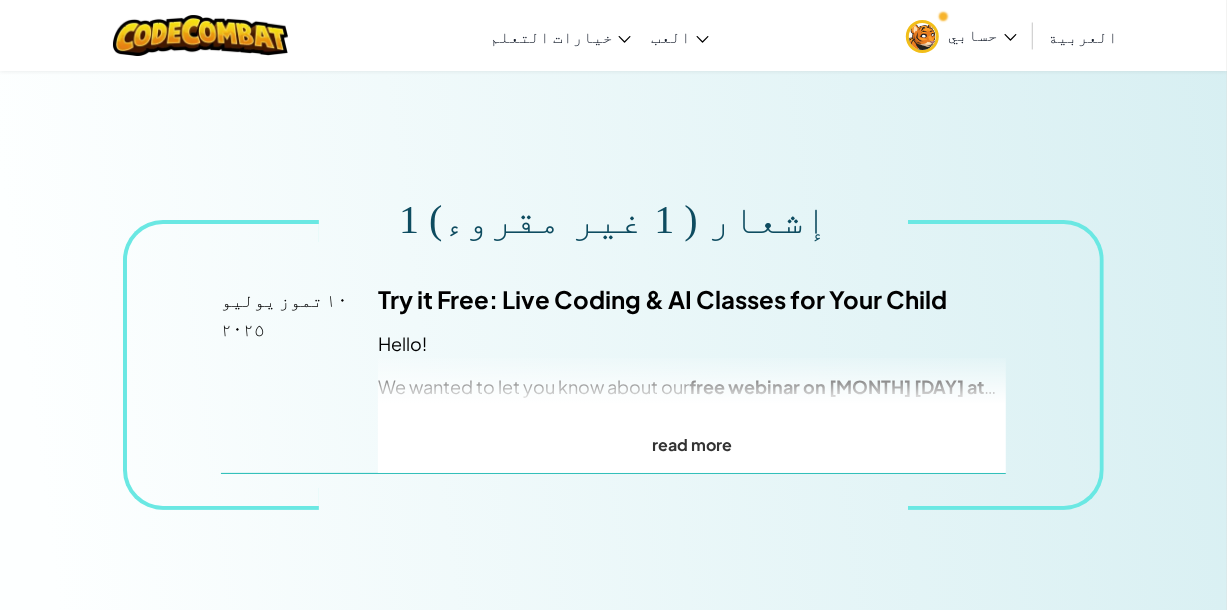 click on "read more" at bounding box center [692, 415] 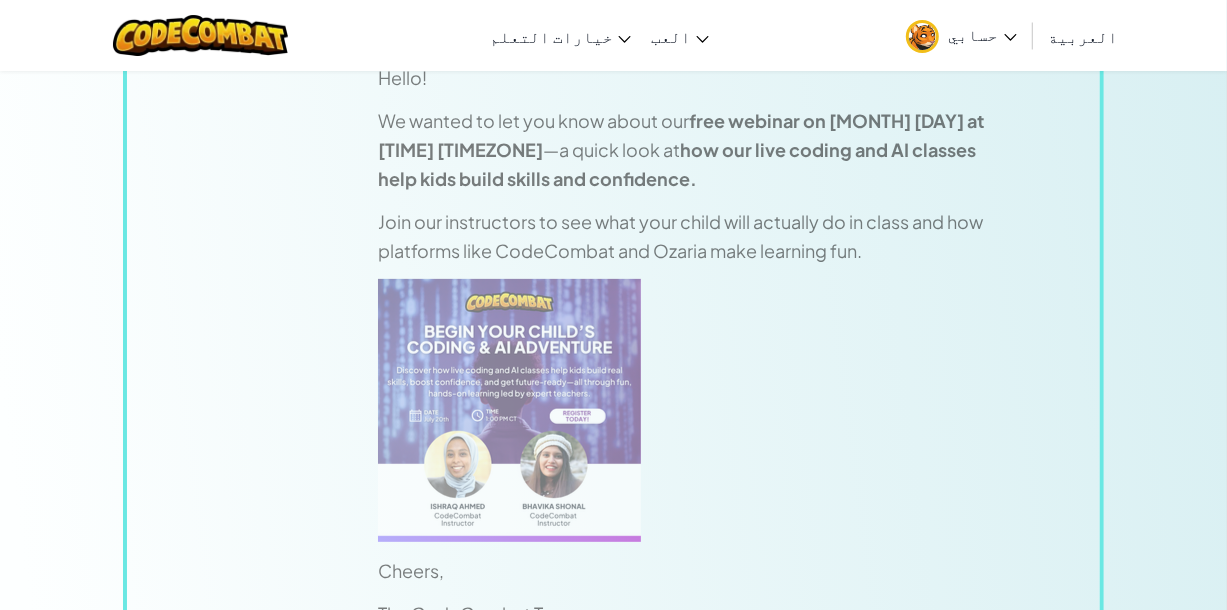 scroll, scrollTop: 273, scrollLeft: 0, axis: vertical 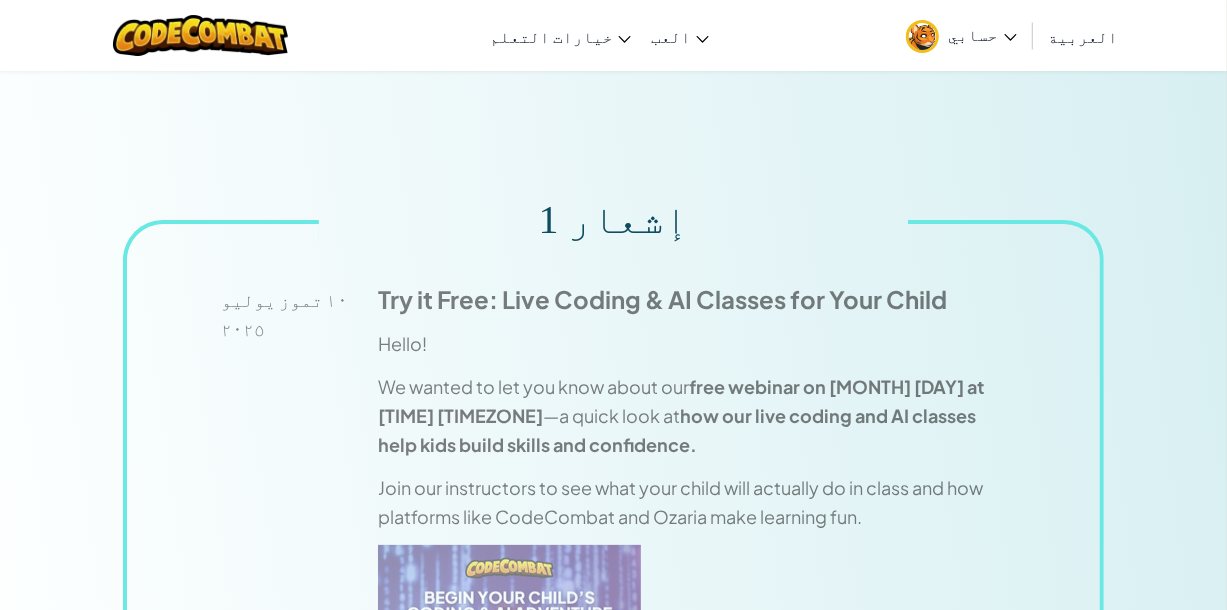 click on "حسابي" at bounding box center (983, 34) 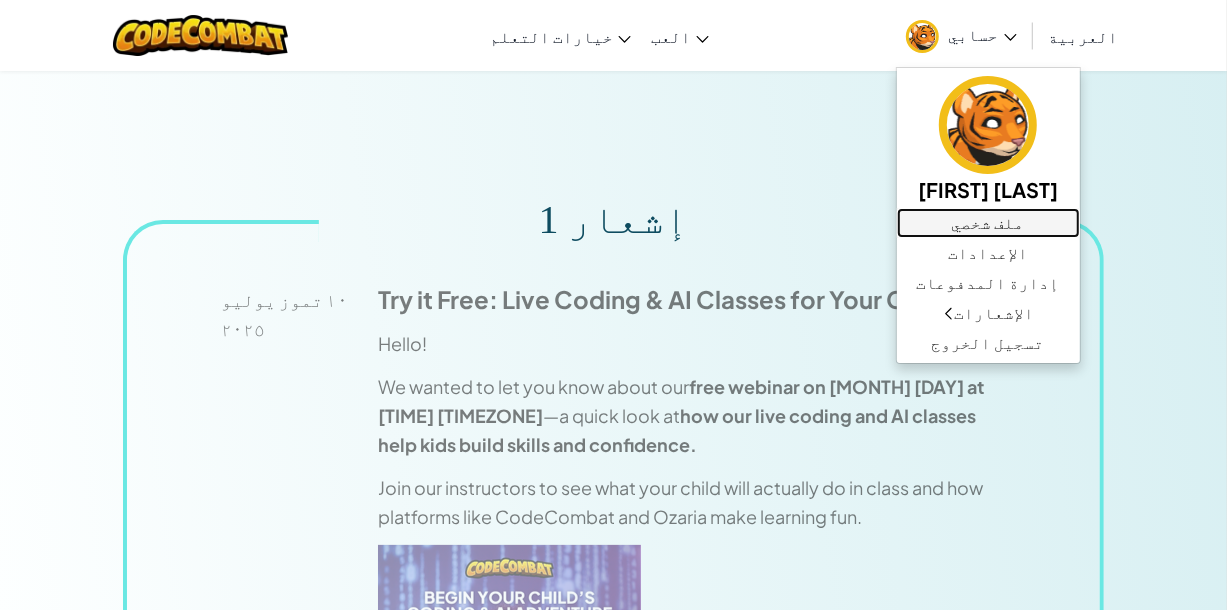 click on "ملف شخصي" at bounding box center [988, 223] 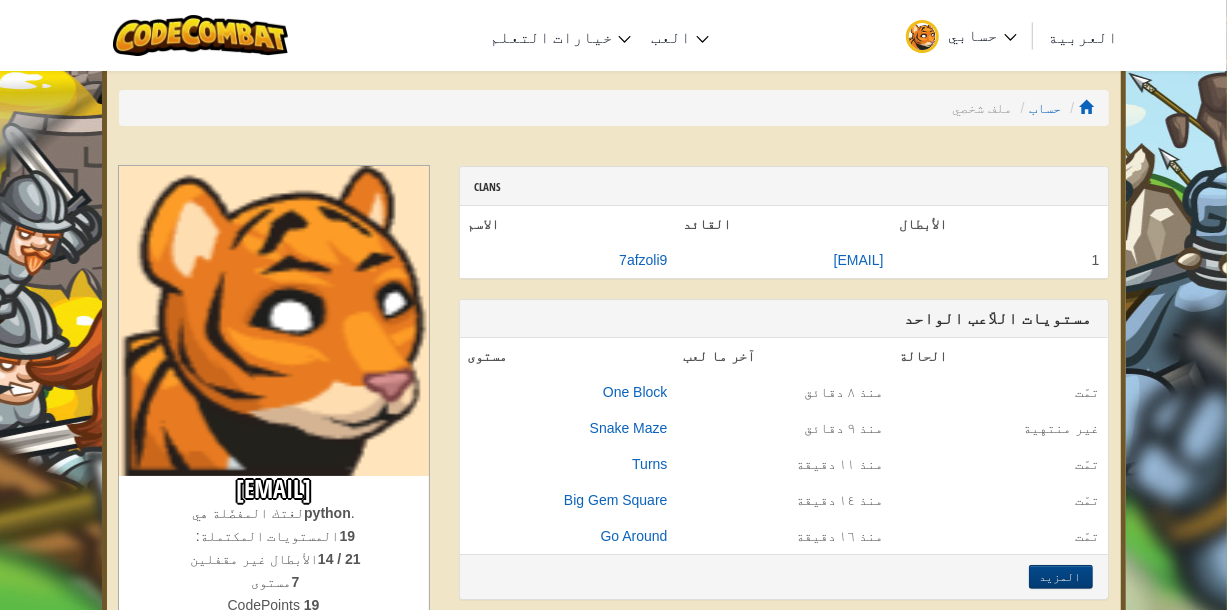 click on "حسابي" at bounding box center [961, 35] 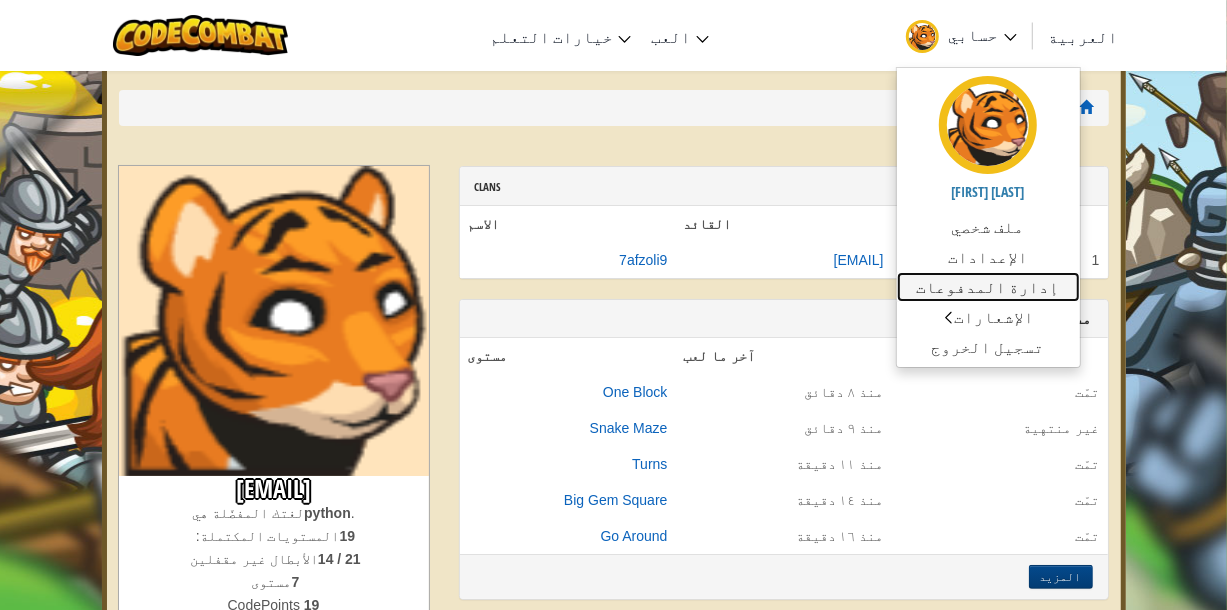 click on "إدارة المدفوعات" at bounding box center (988, 287) 